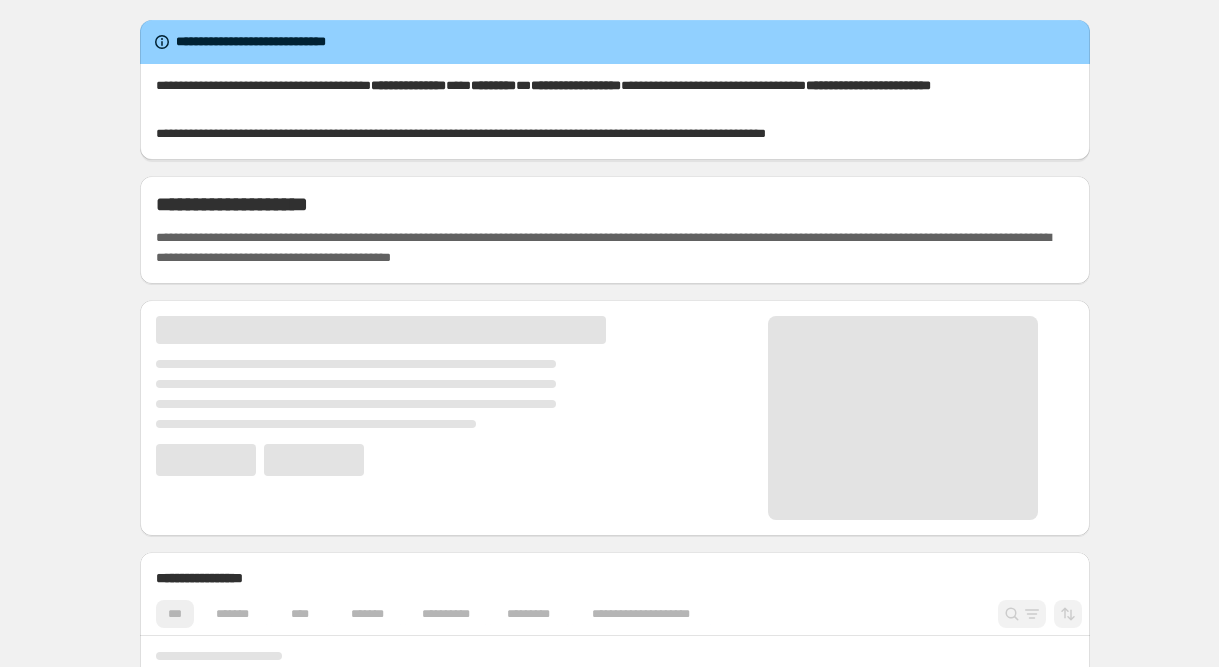 scroll, scrollTop: 0, scrollLeft: 0, axis: both 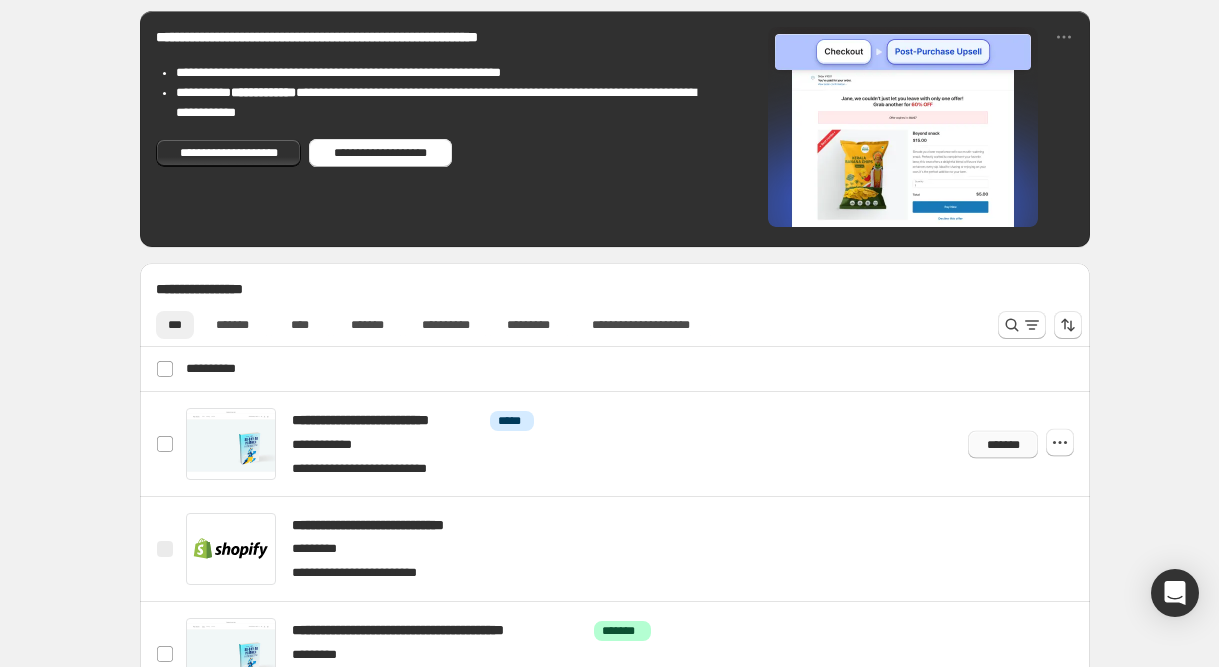 click on "*******" at bounding box center (1003, 444) 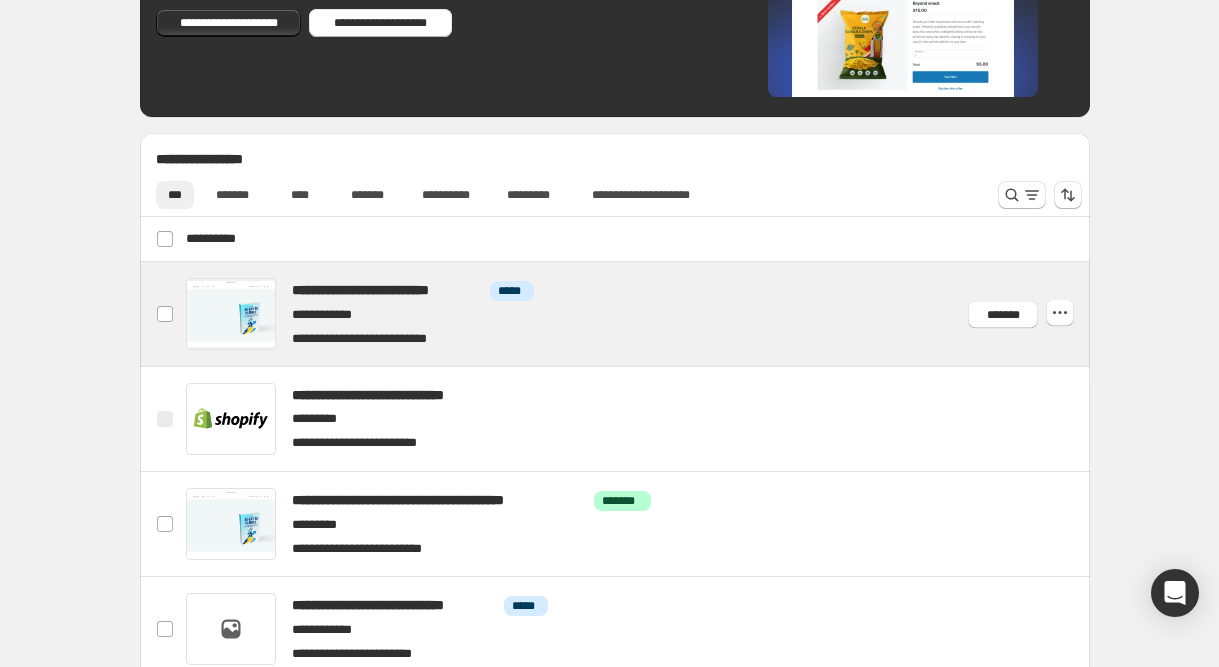 scroll, scrollTop: 731, scrollLeft: 0, axis: vertical 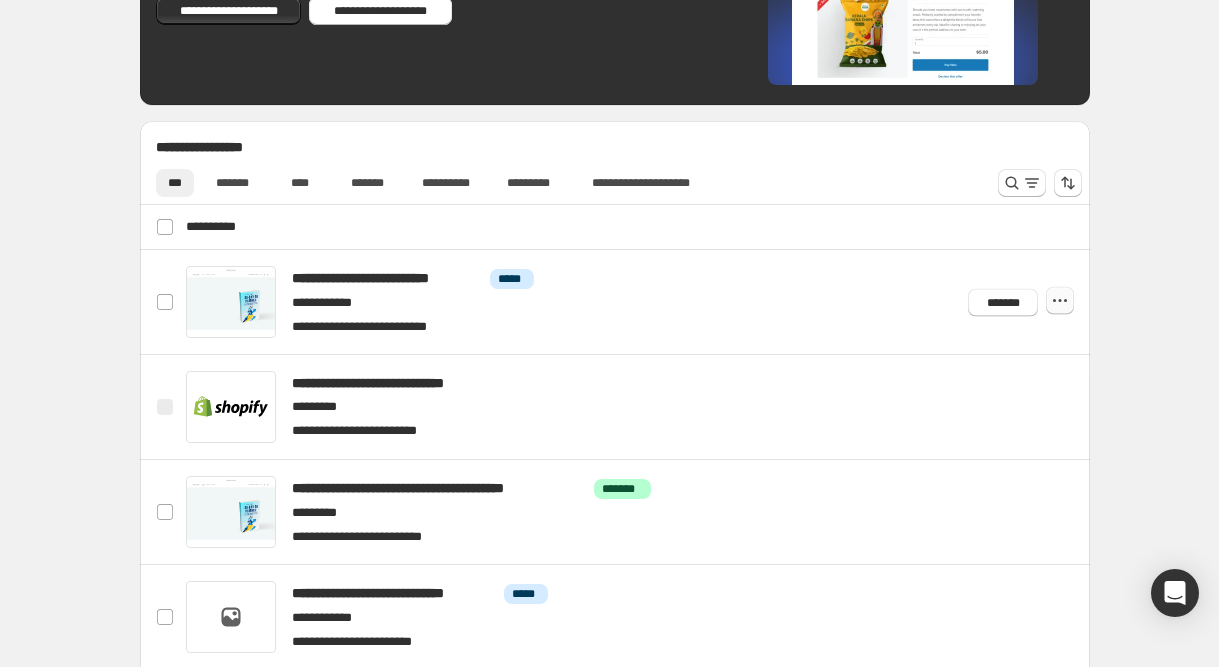 click 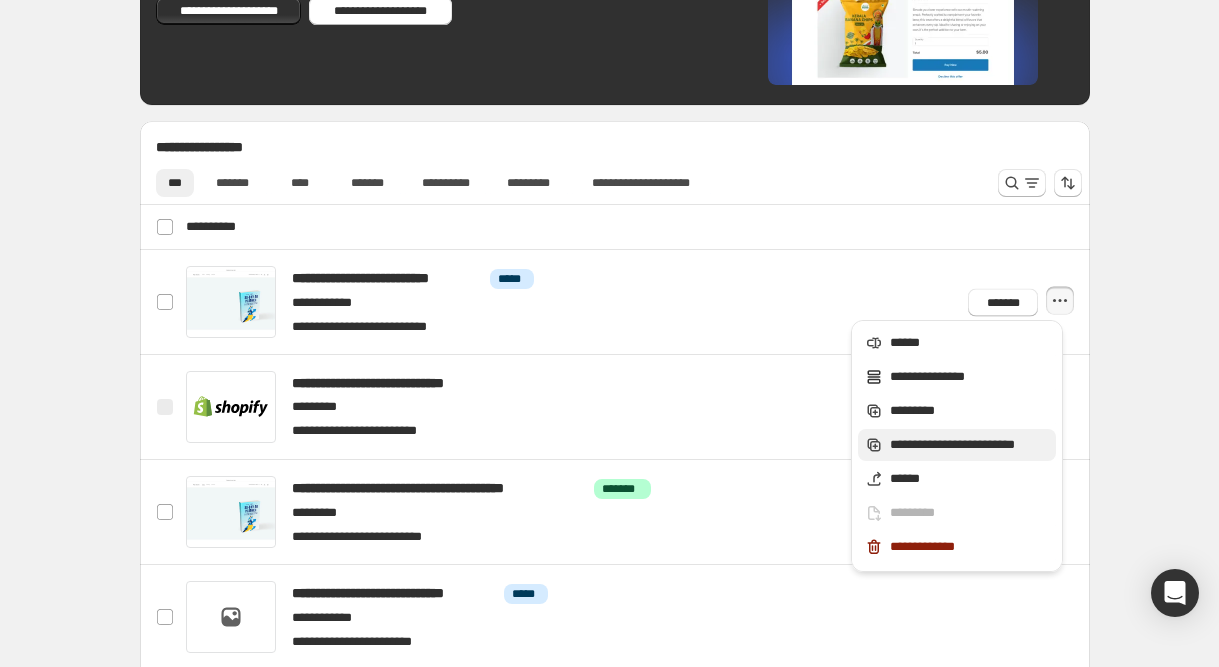 click on "**********" at bounding box center [970, 445] 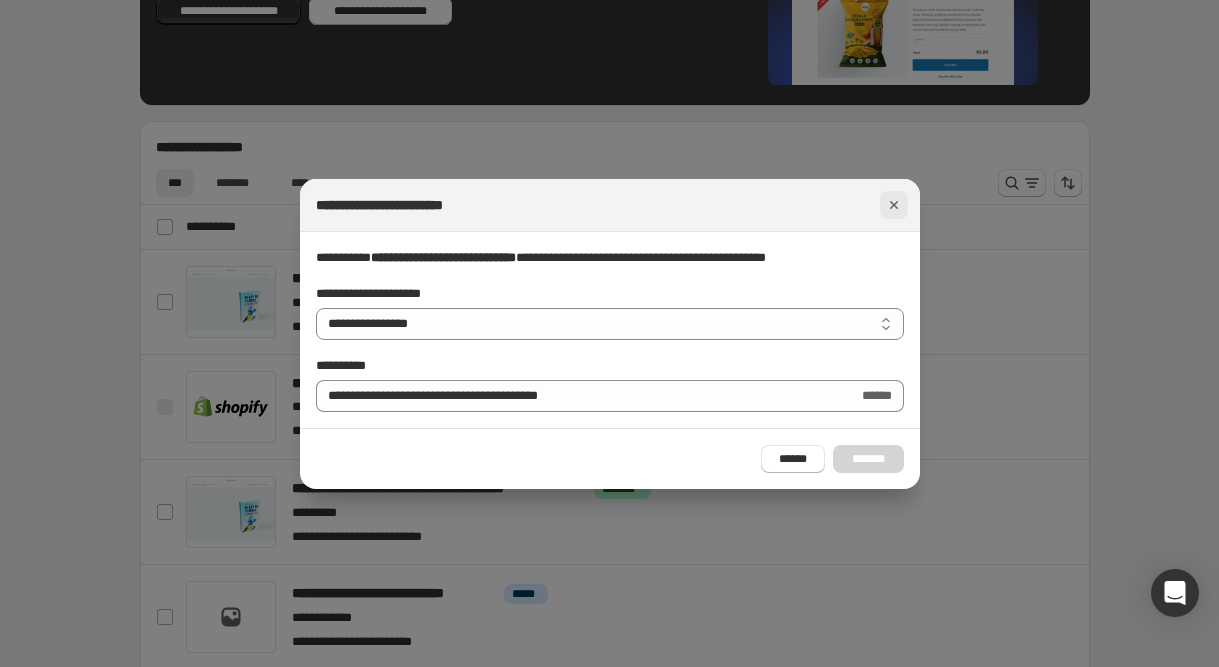 click 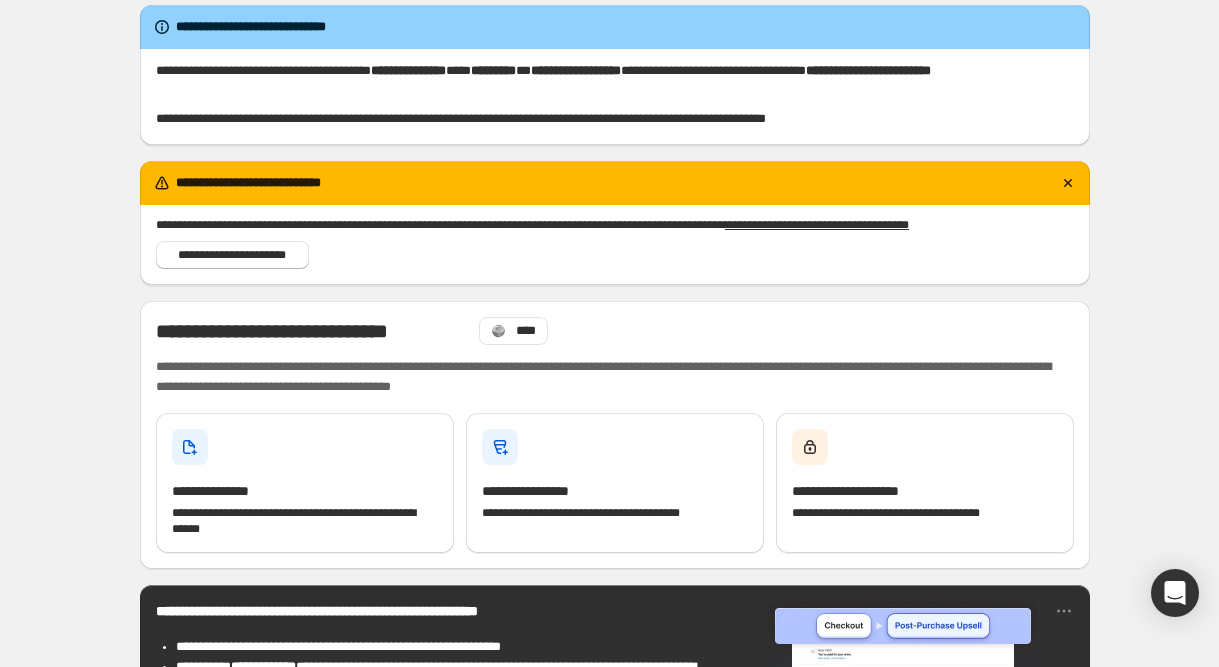 scroll, scrollTop: 16, scrollLeft: 0, axis: vertical 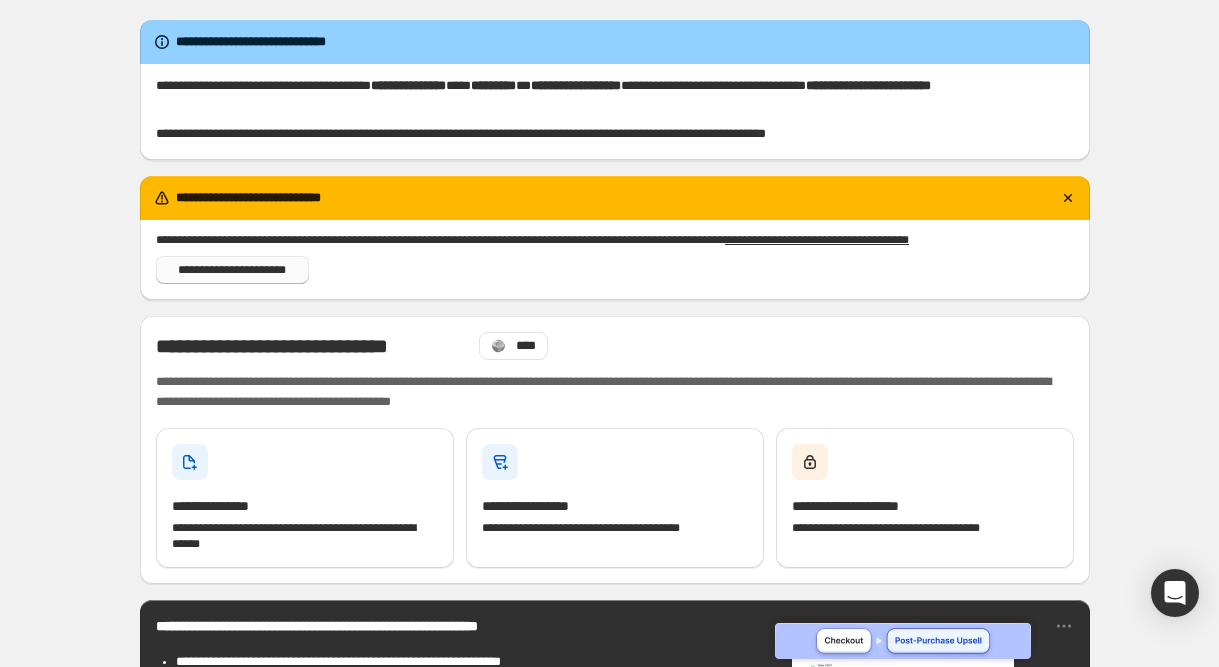 click on "**********" at bounding box center [232, 270] 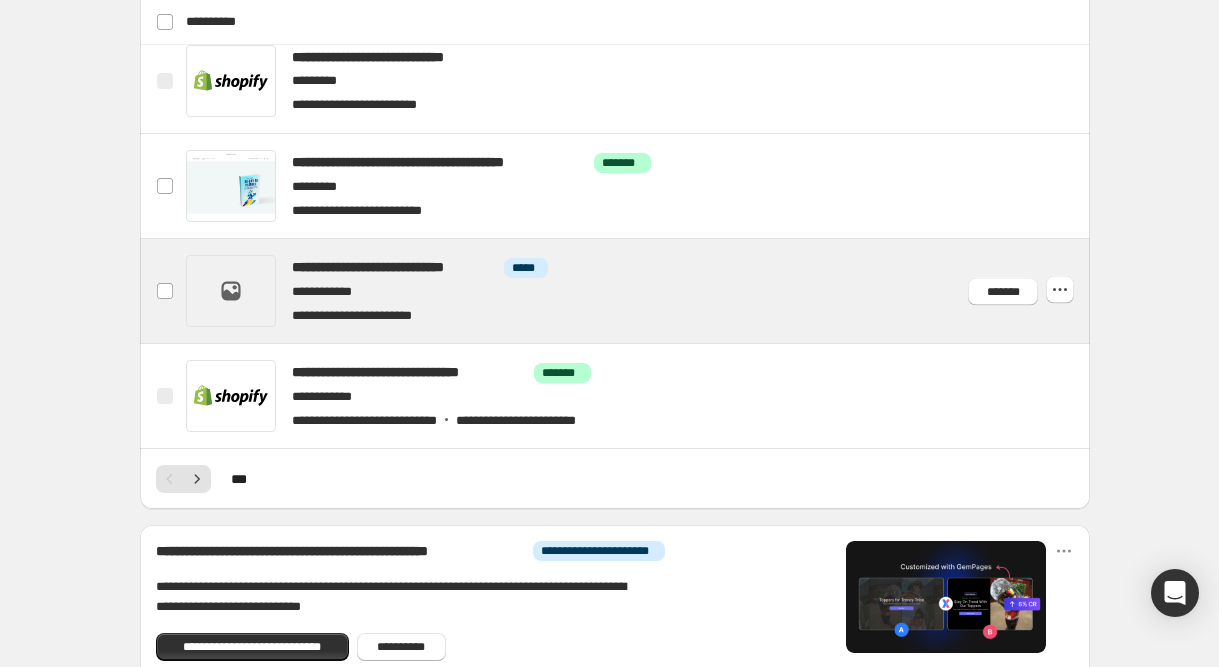 scroll, scrollTop: 1068, scrollLeft: 0, axis: vertical 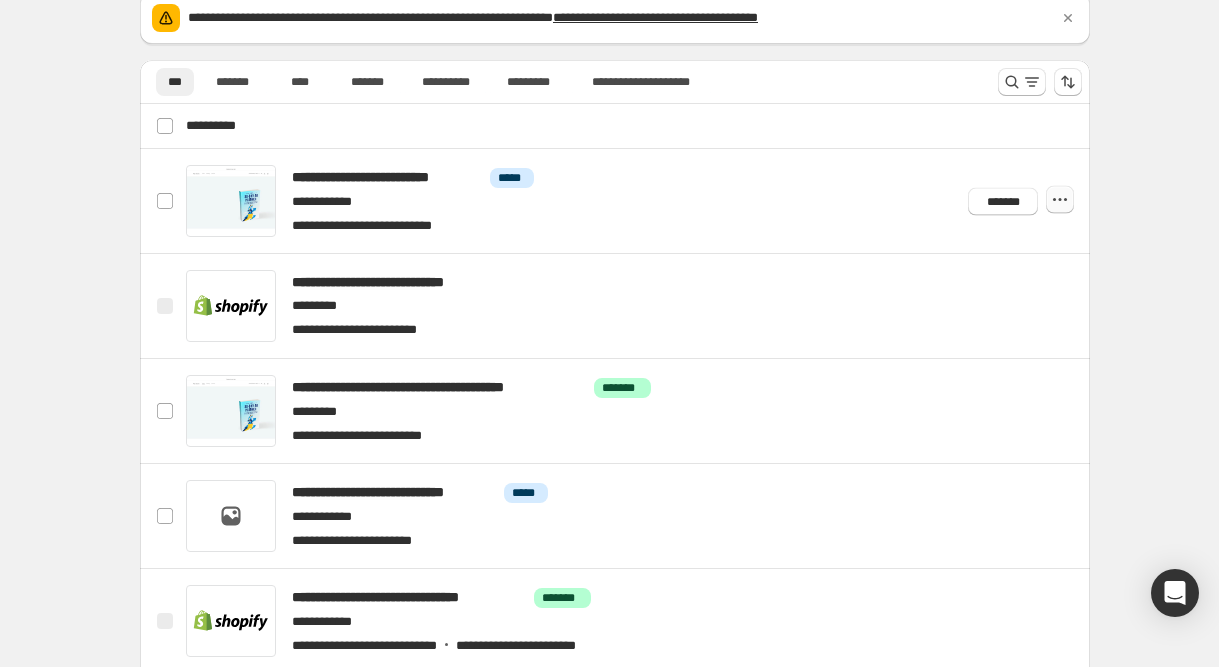 click 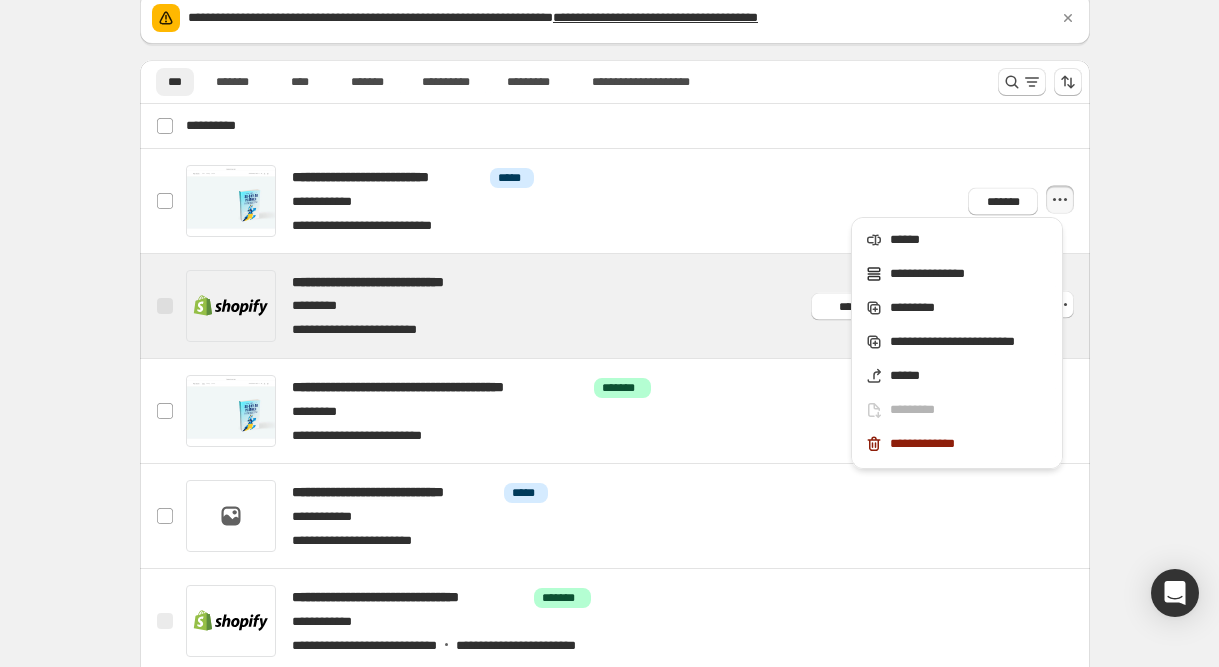 scroll, scrollTop: 320, scrollLeft: 0, axis: vertical 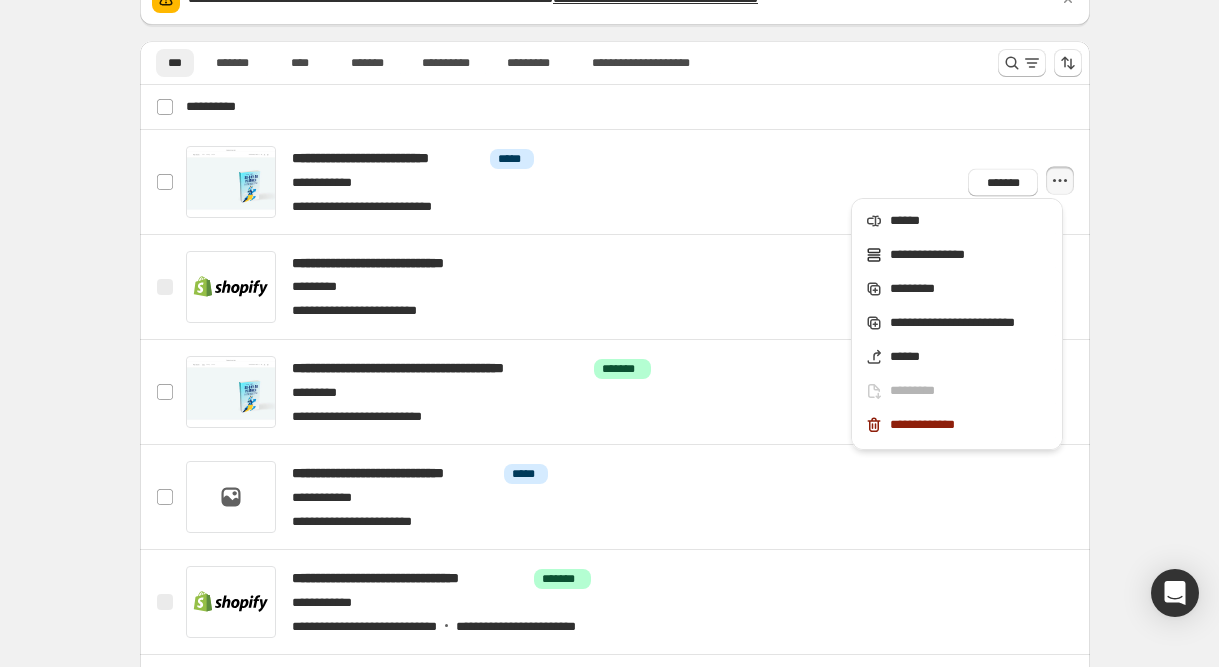 click on "**********" at bounding box center (615, 244) 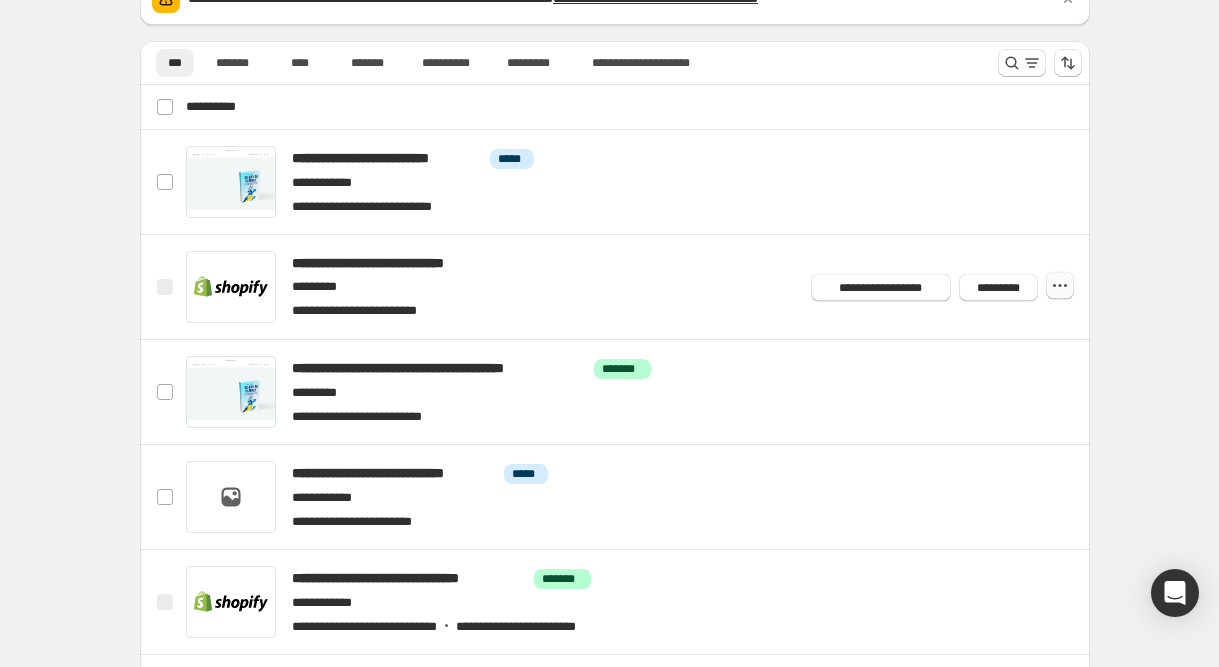 click 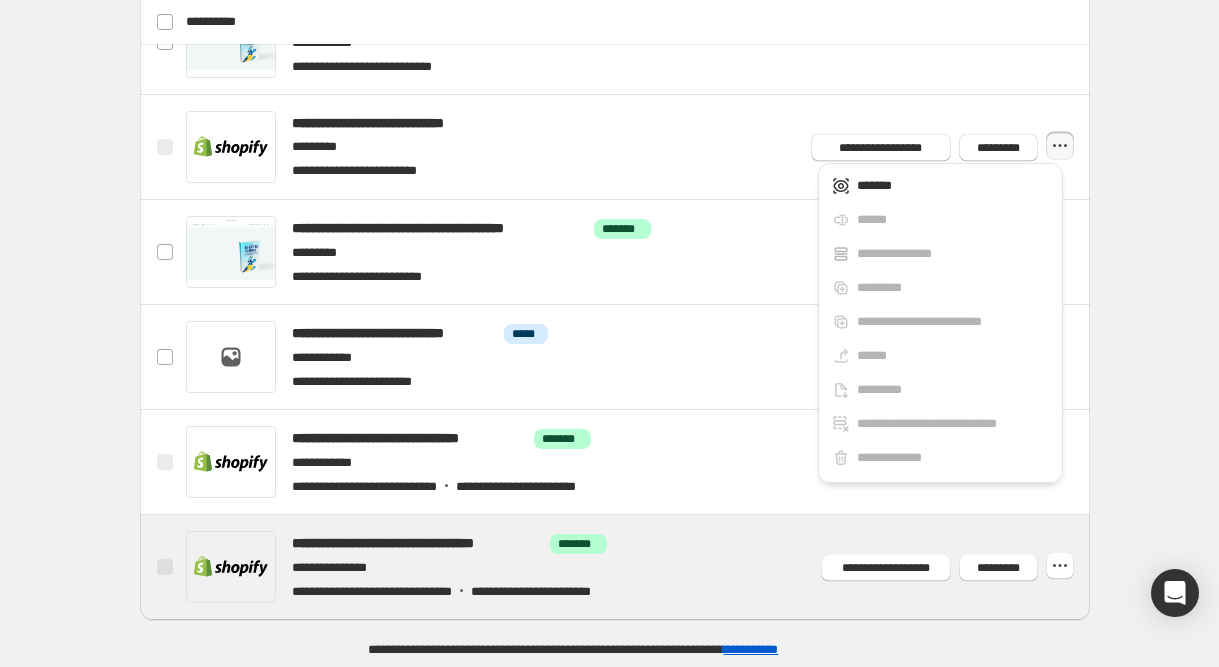 scroll, scrollTop: 459, scrollLeft: 0, axis: vertical 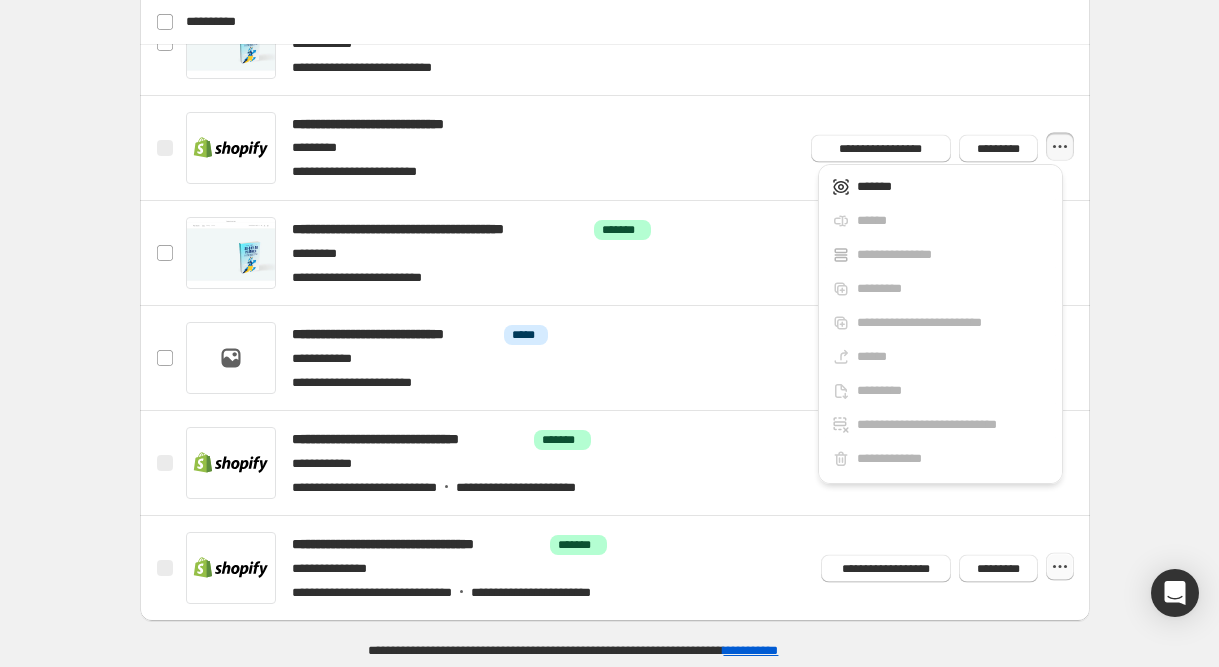 click 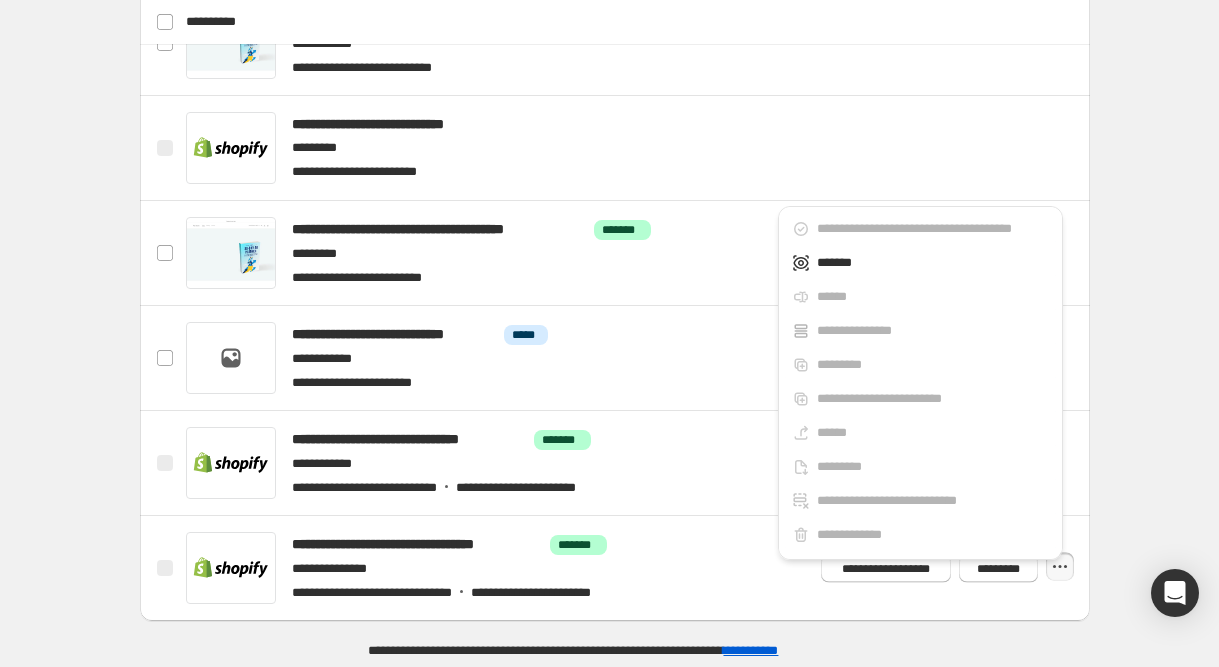 click on "**********" at bounding box center (615, 105) 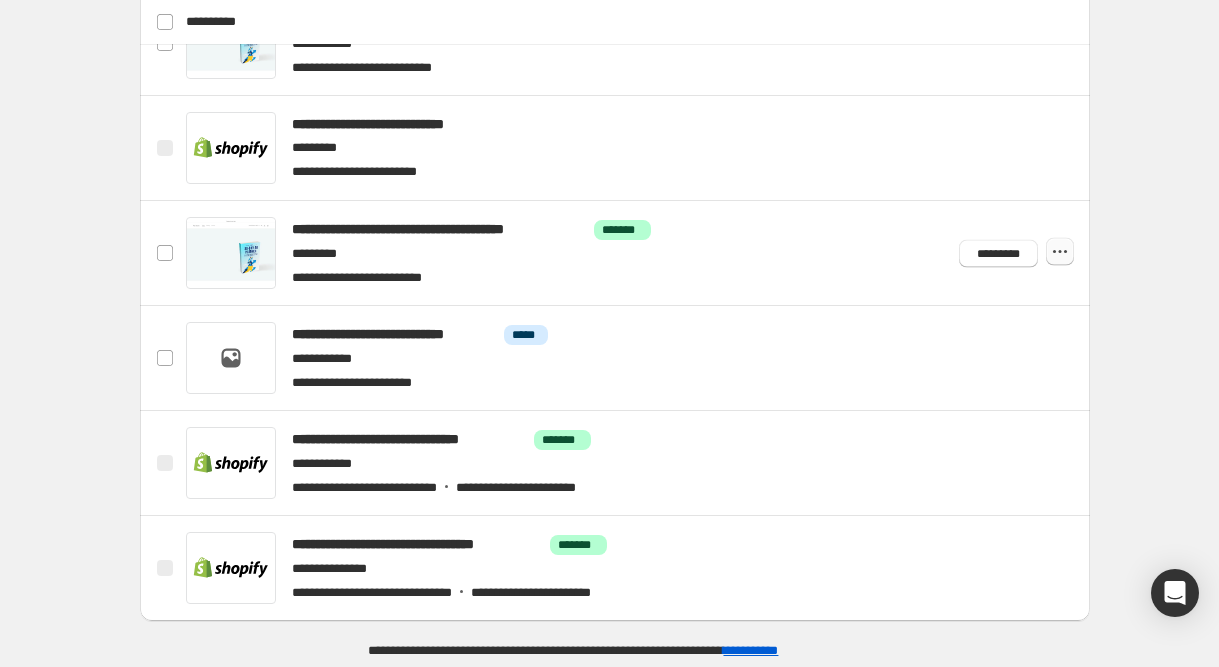 click 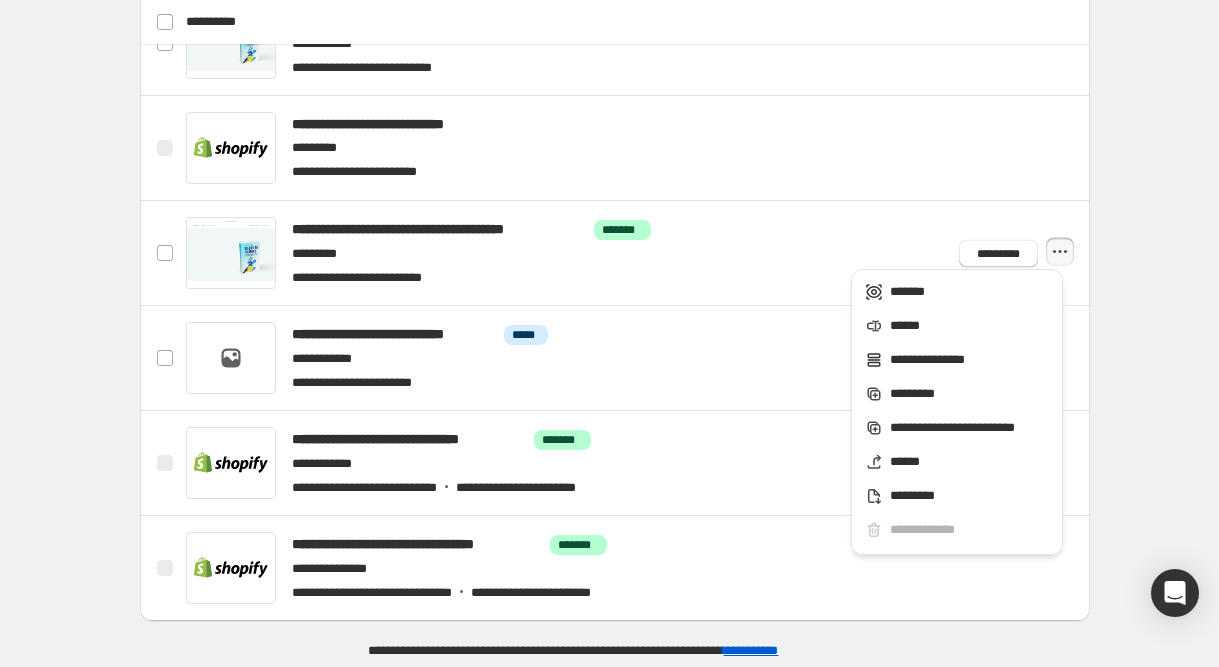 click on "**********" at bounding box center [615, 105] 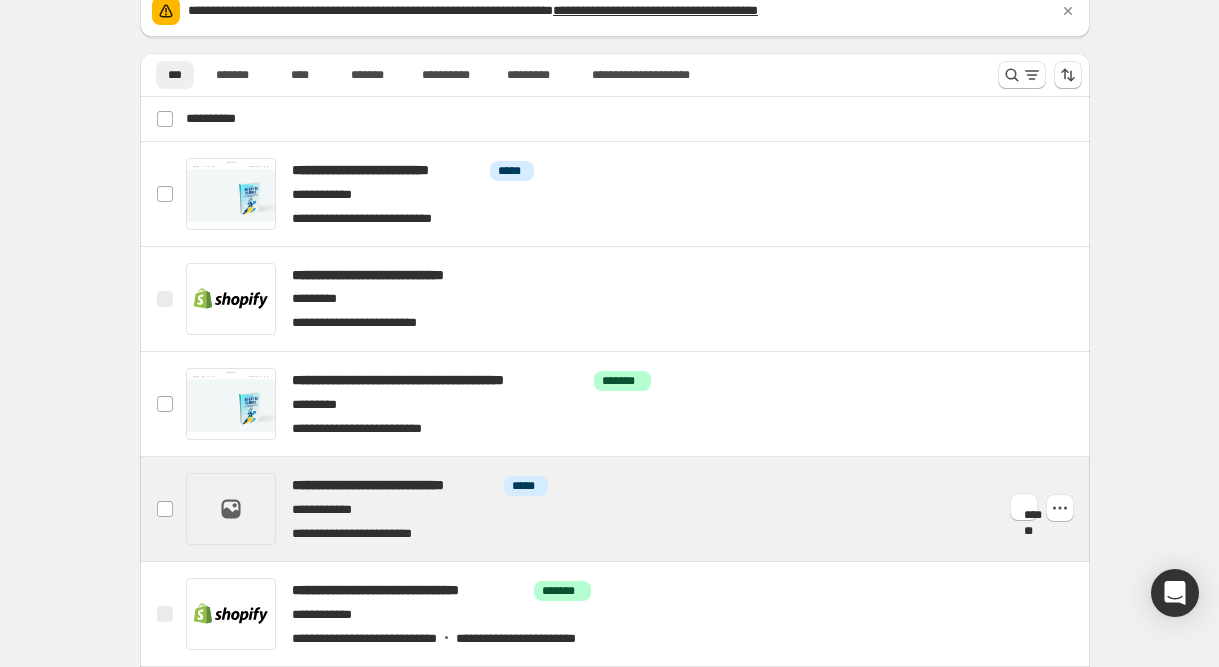 scroll, scrollTop: 311, scrollLeft: 0, axis: vertical 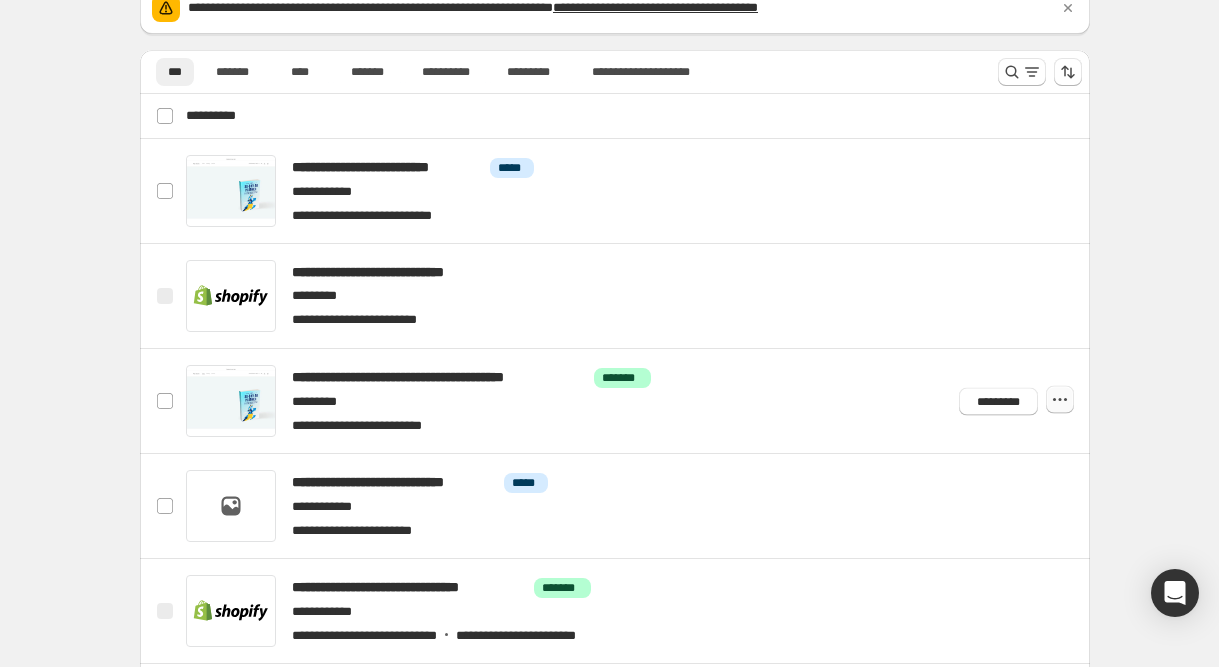click at bounding box center (1060, 400) 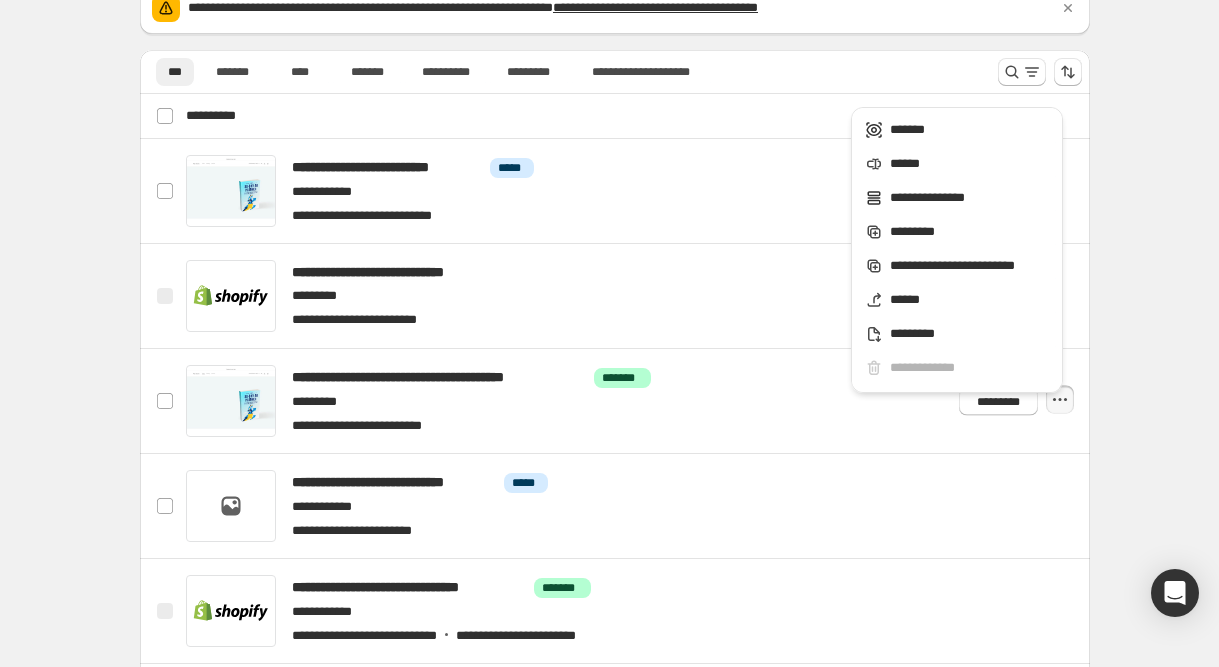 click on "**********" at bounding box center [615, 253] 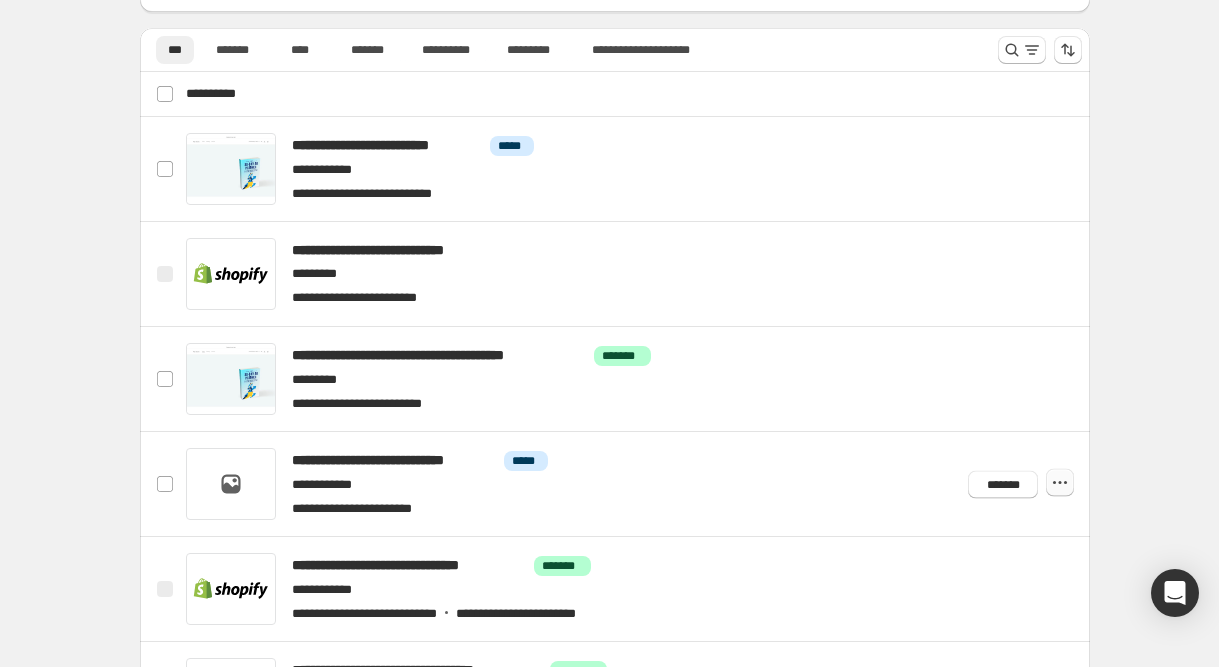 scroll, scrollTop: 337, scrollLeft: 0, axis: vertical 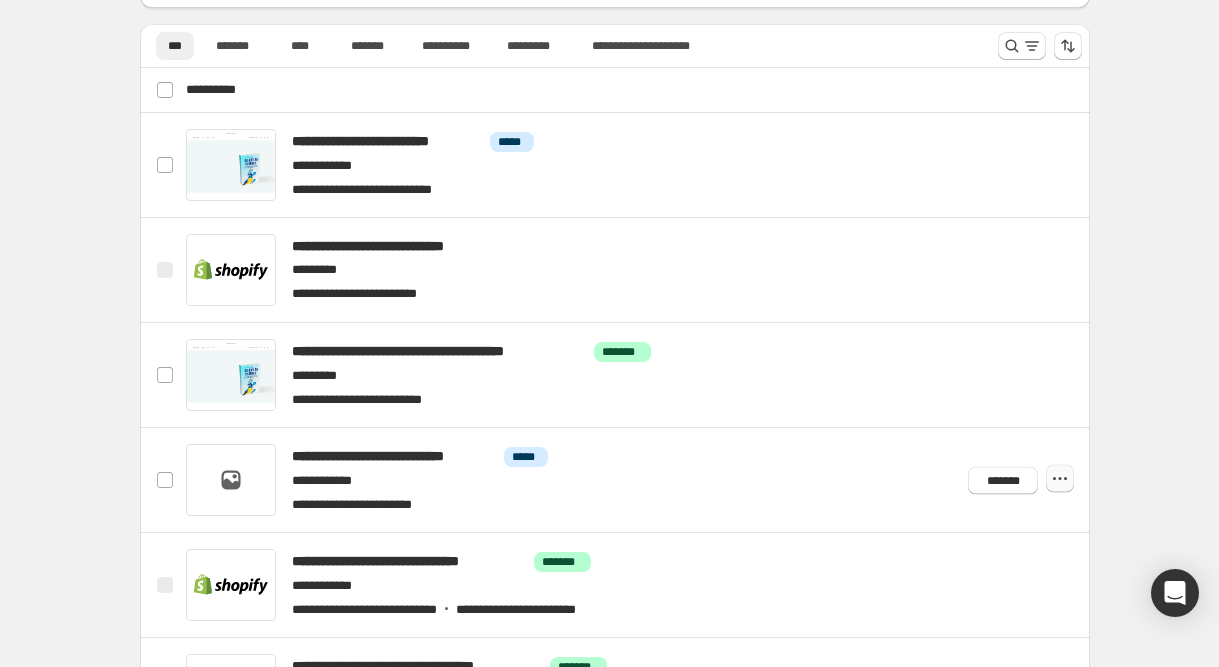 click 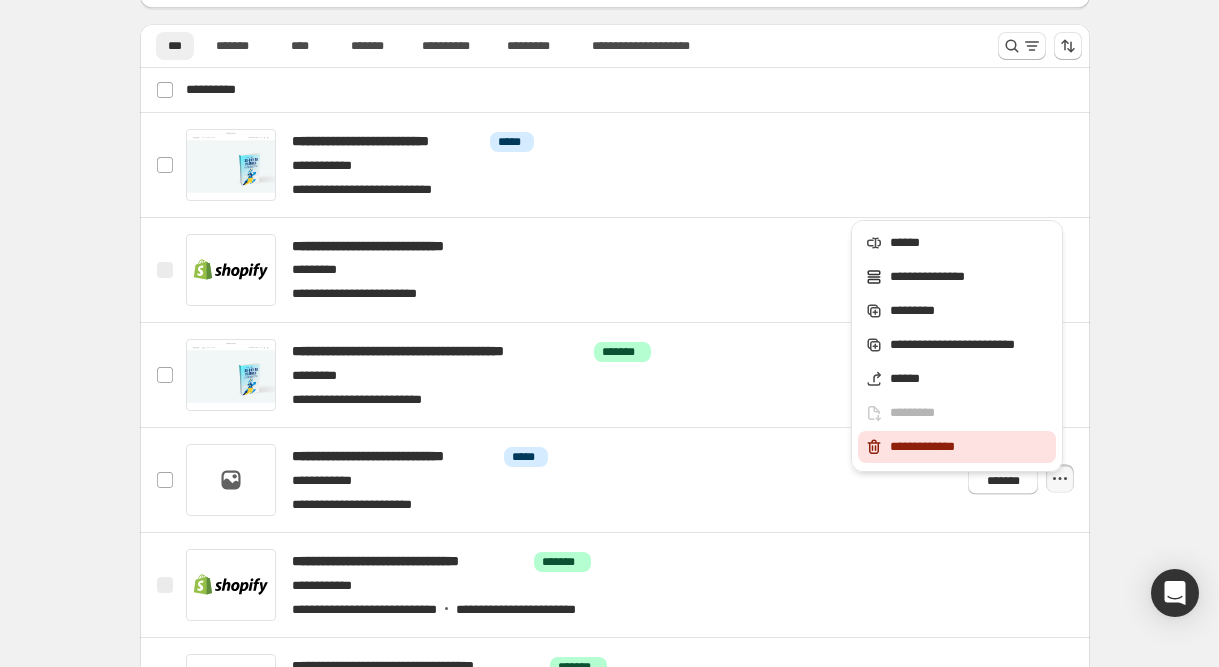 click on "**********" at bounding box center [970, 447] 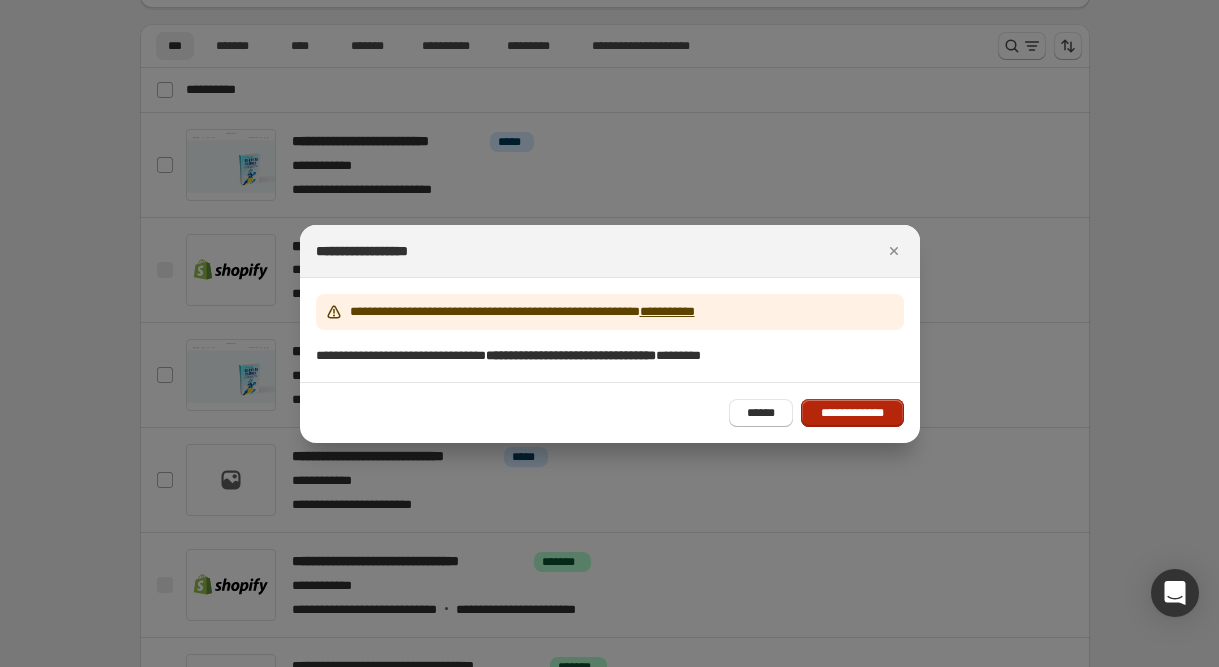 click on "**********" at bounding box center [852, 413] 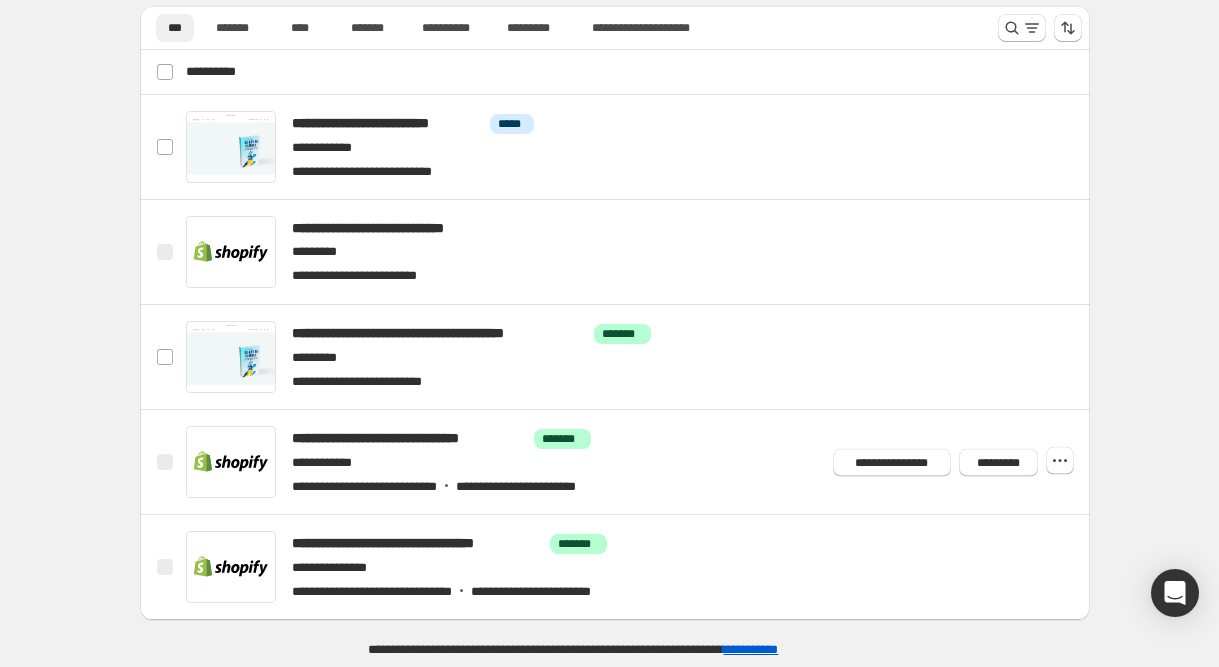 scroll, scrollTop: 354, scrollLeft: 0, axis: vertical 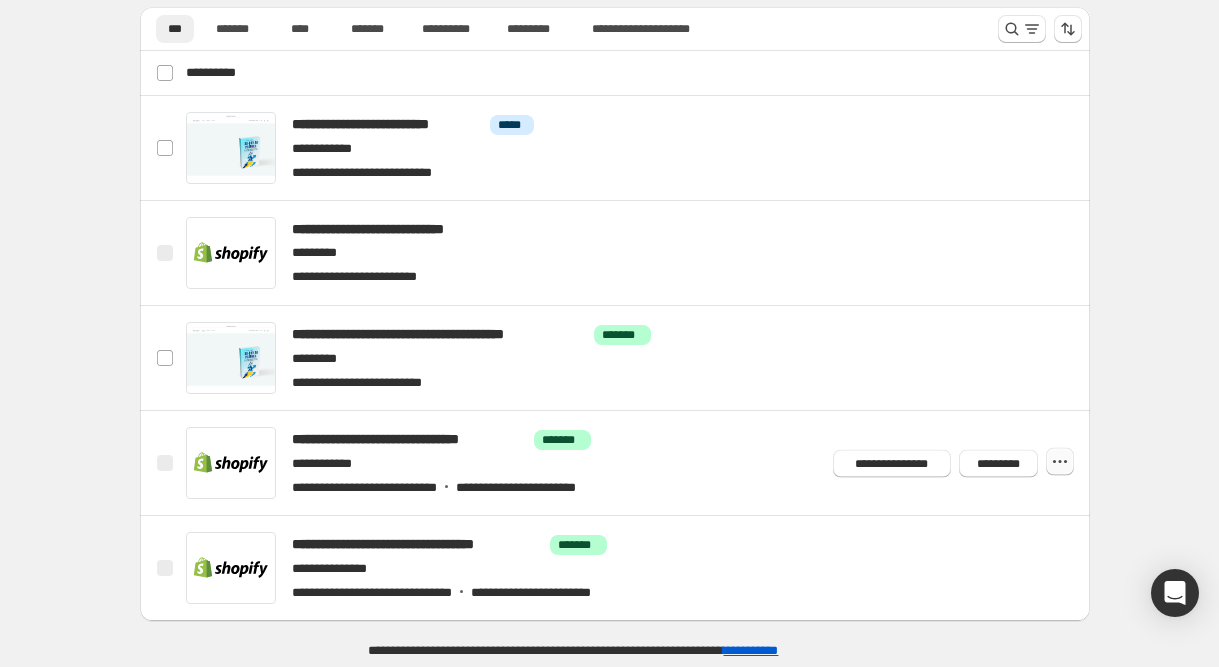 click 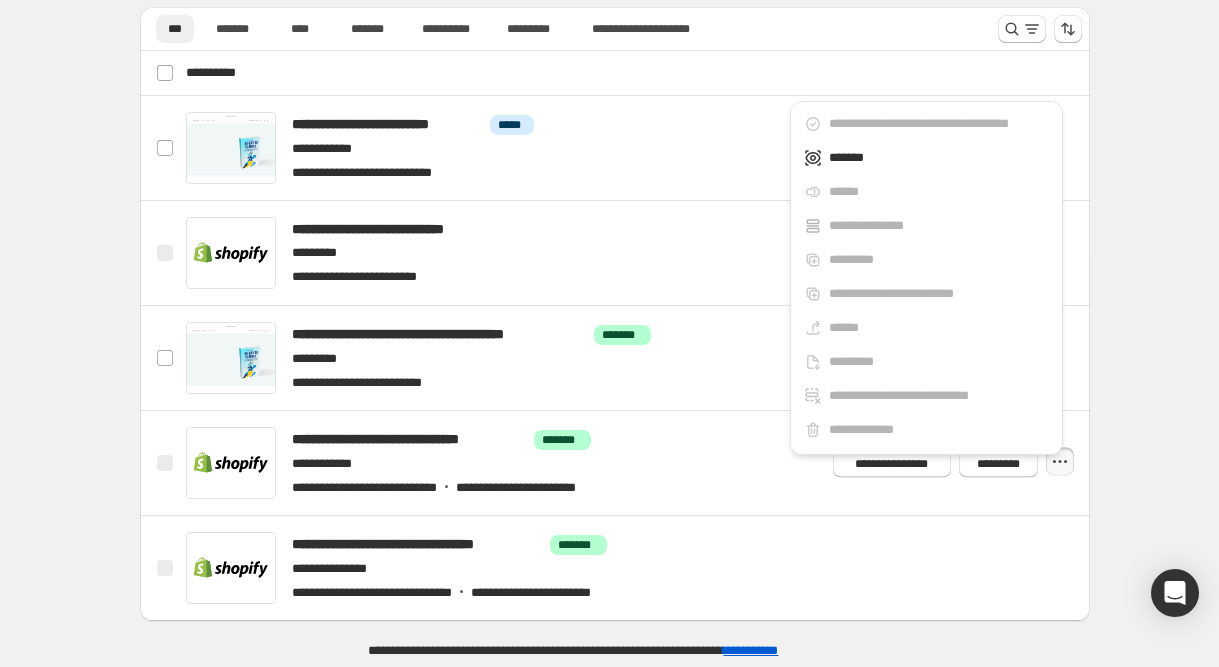 click on "**********" at bounding box center (615, 157) 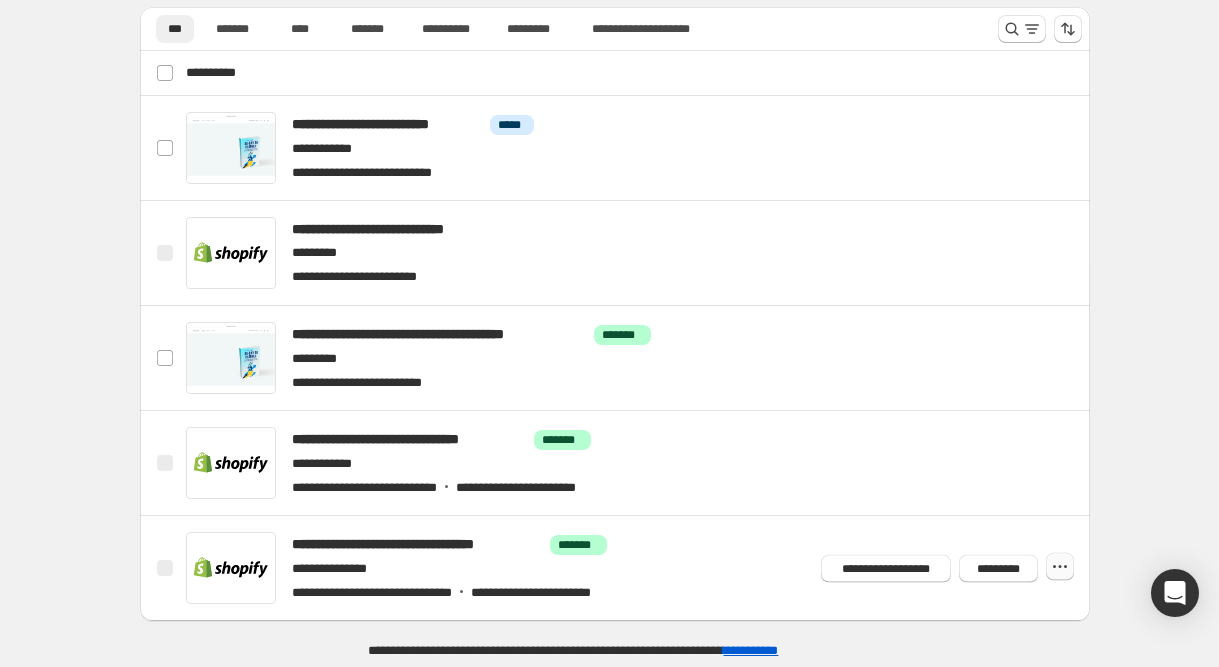 click 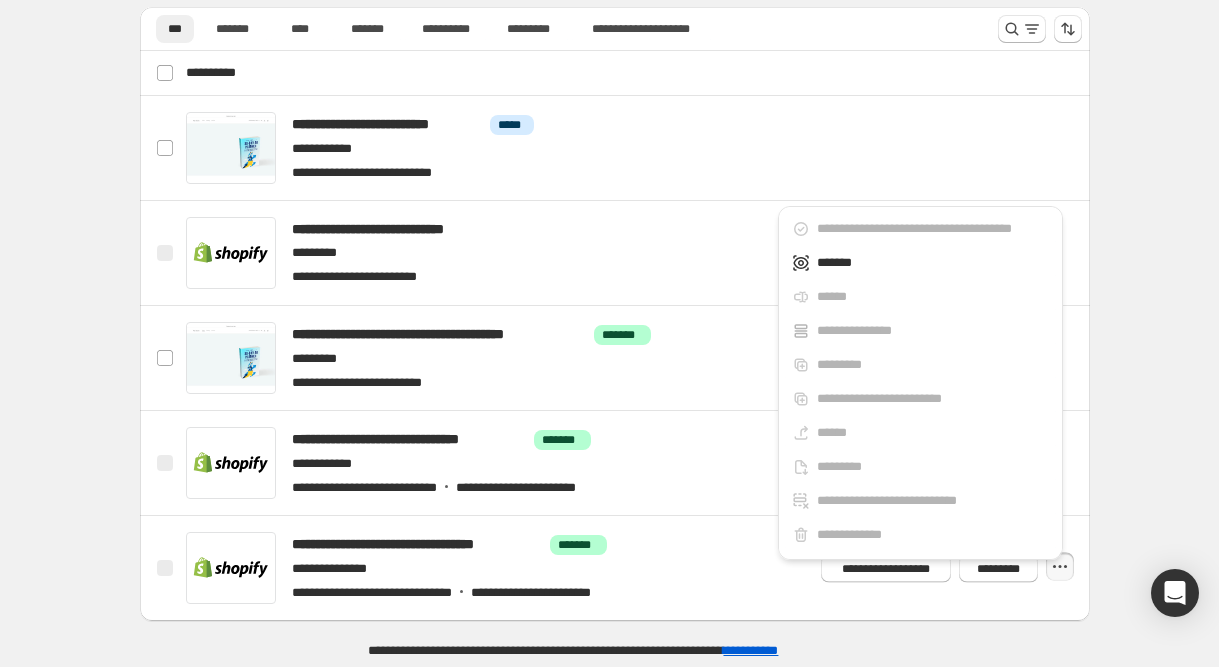 click on "**********" at bounding box center (615, 157) 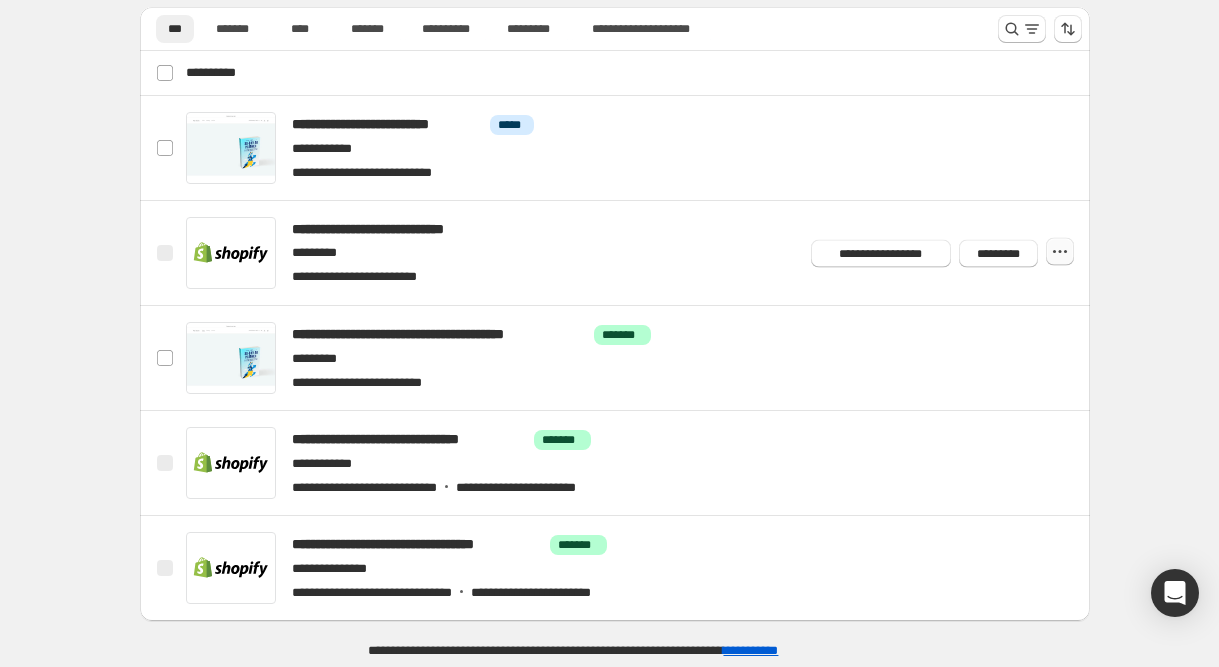click 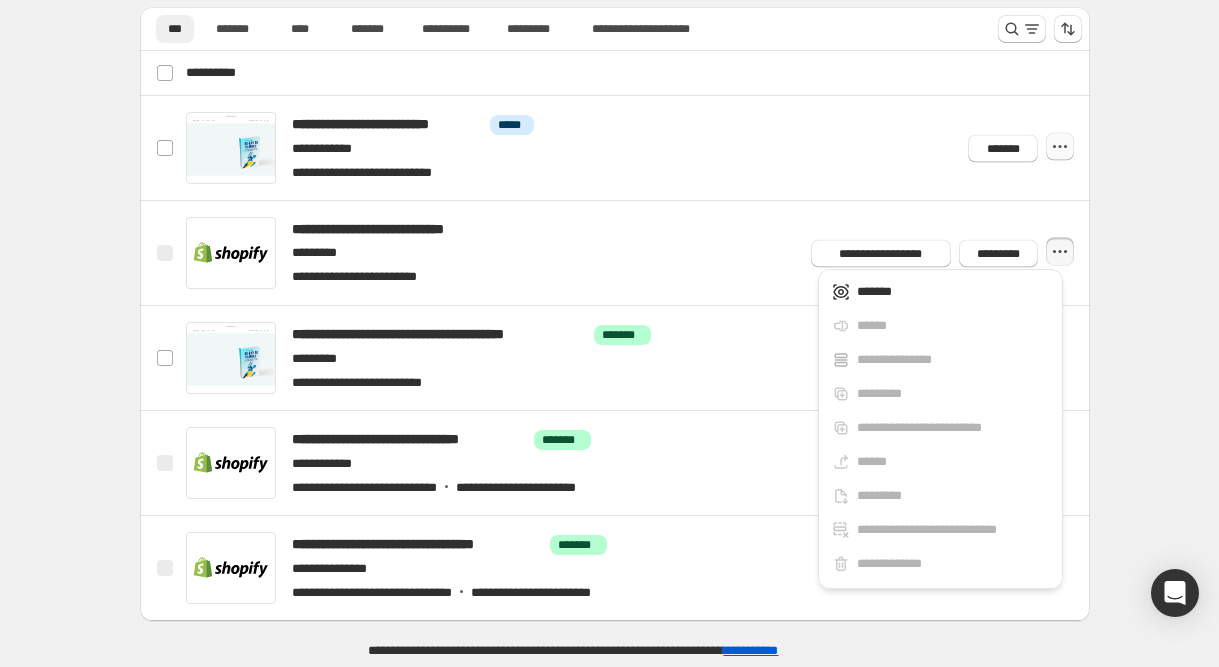 click 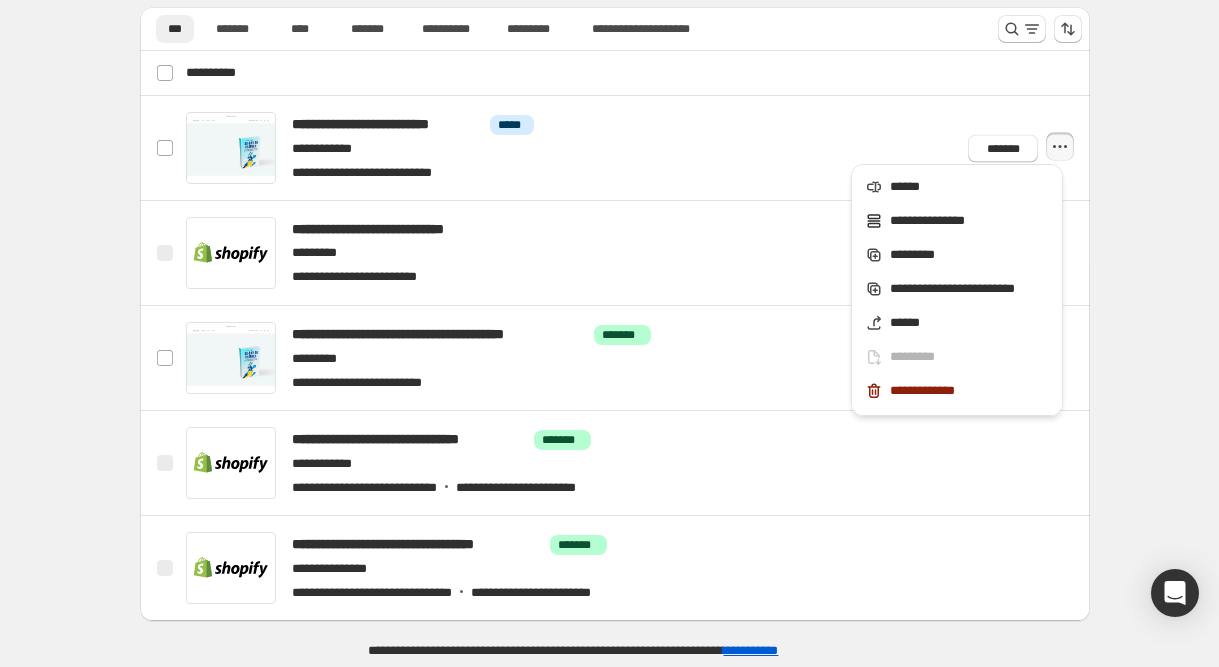 click on "**********" at bounding box center (615, 157) 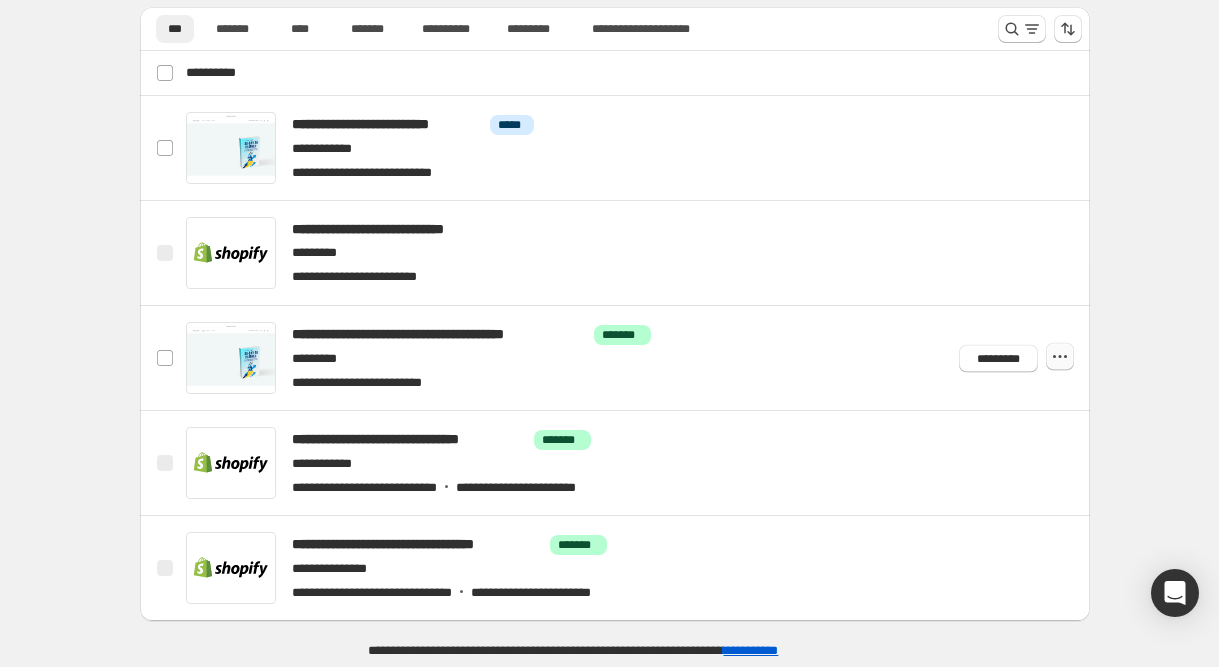 click 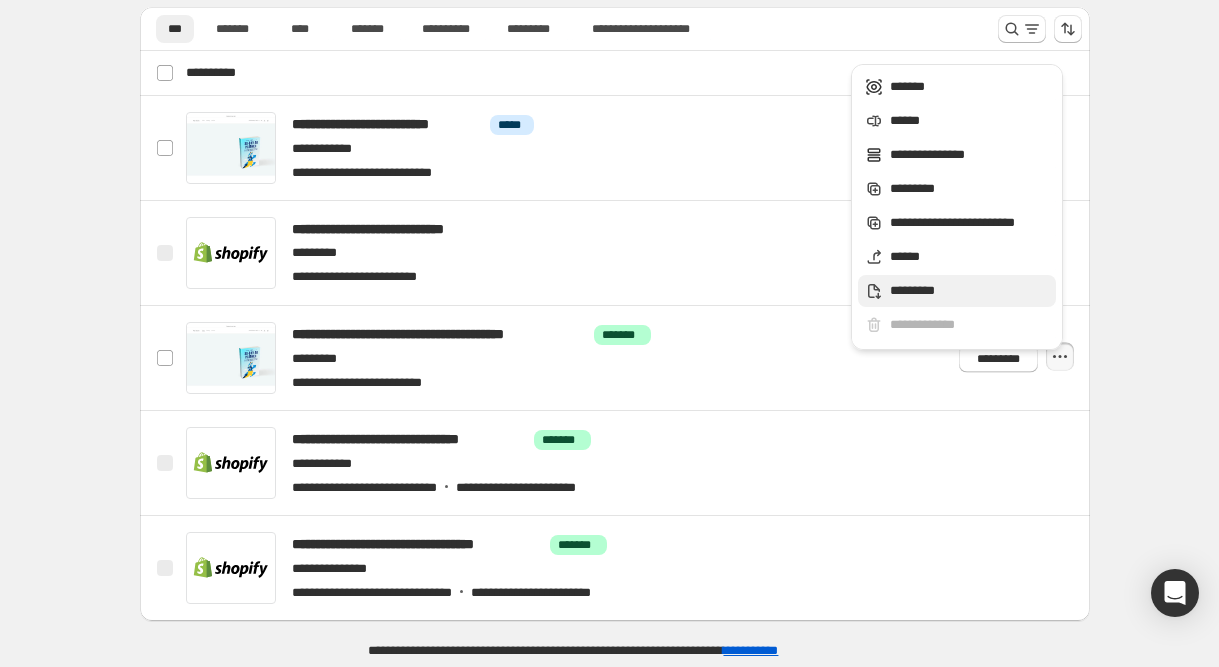 click on "*********" at bounding box center (970, 291) 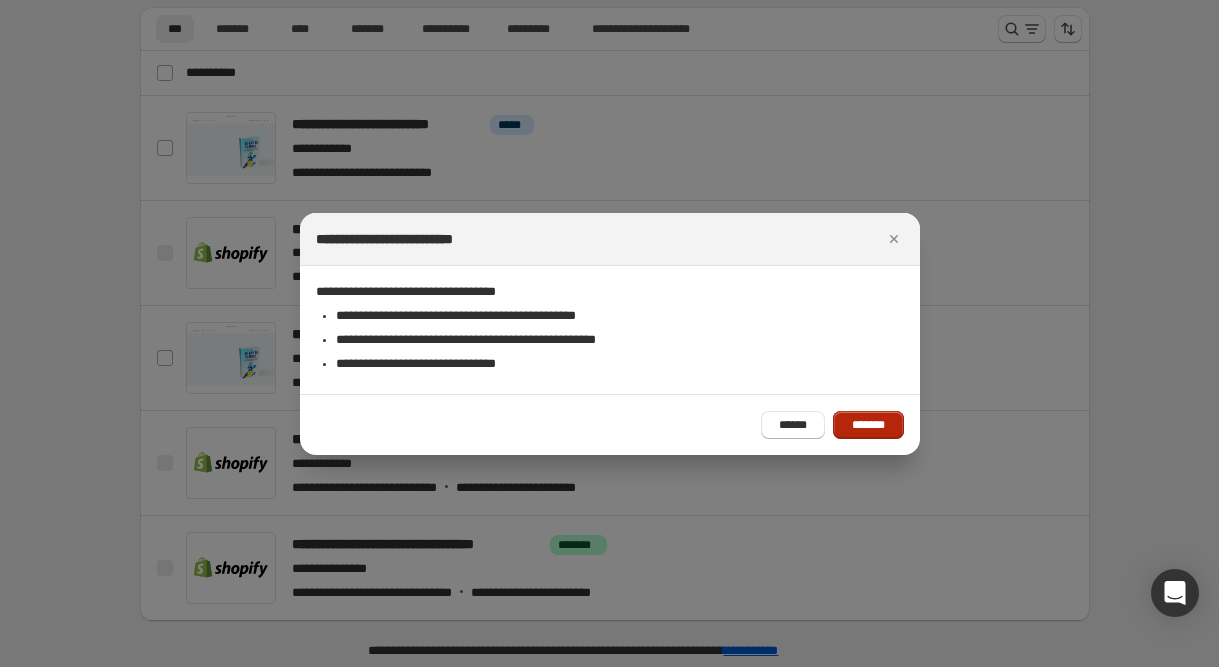 click on "*******" at bounding box center (868, 425) 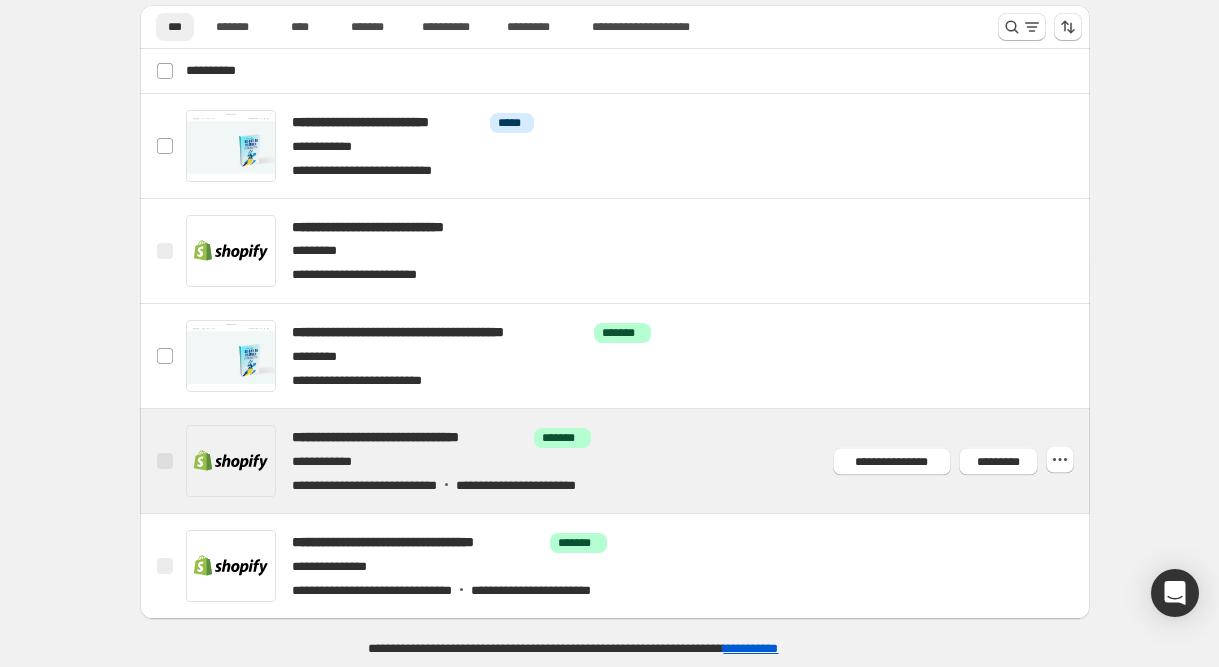 scroll, scrollTop: 286, scrollLeft: 0, axis: vertical 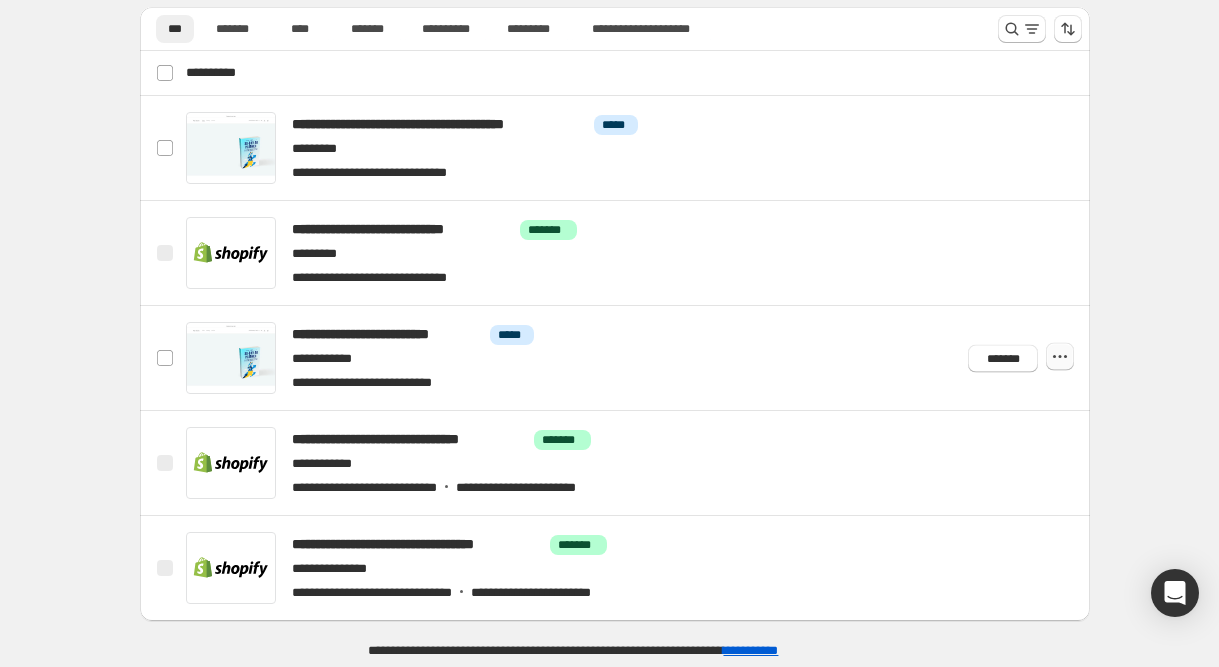 click 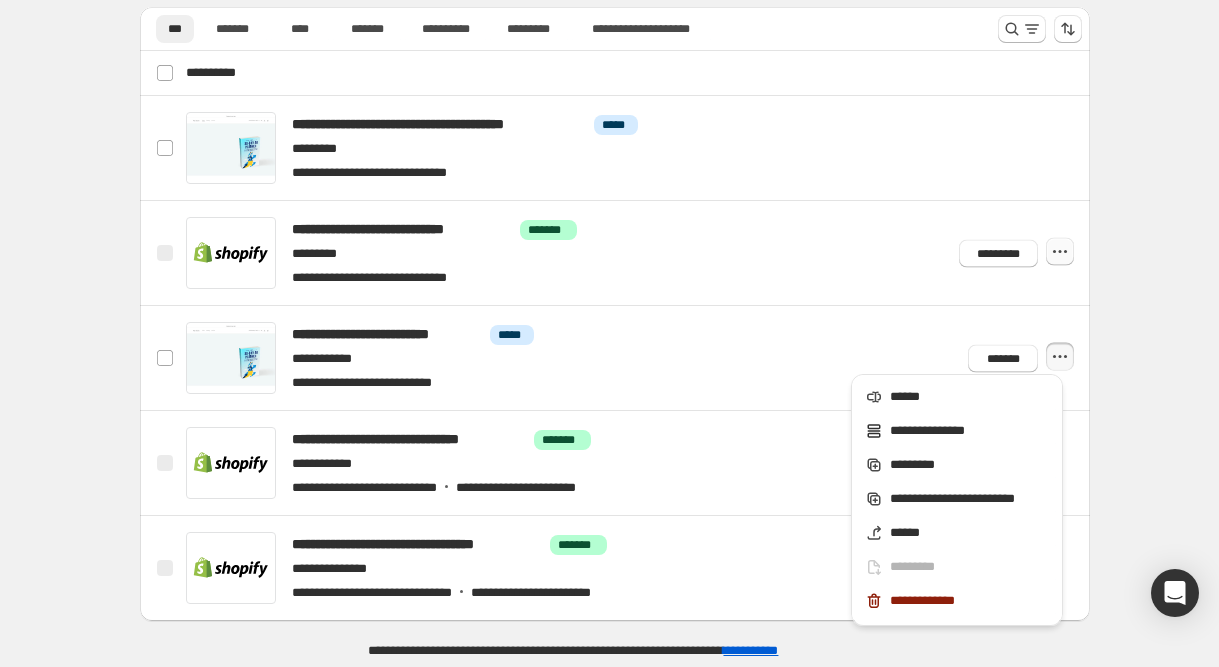 click 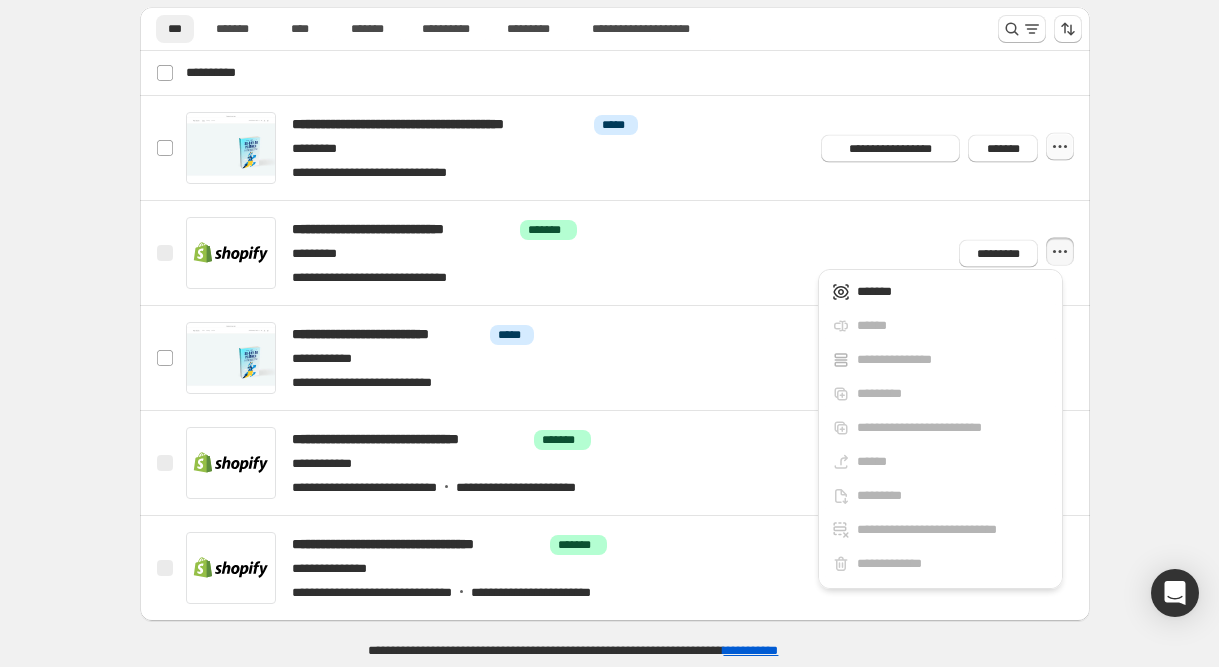 click 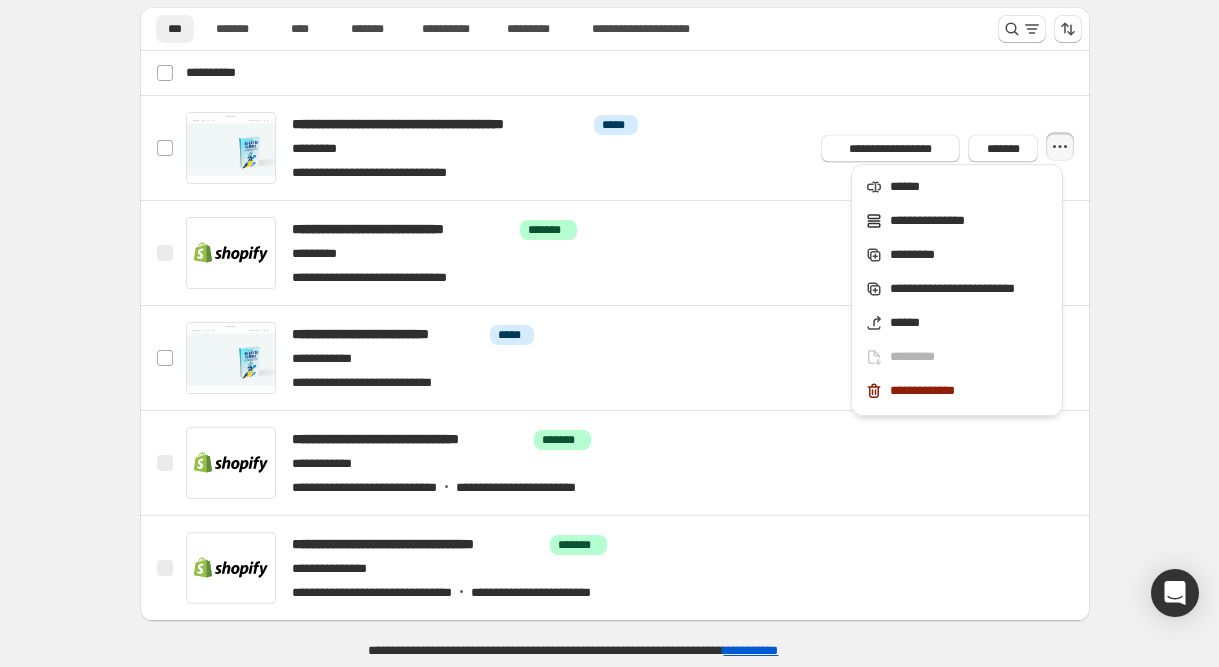click on "**********" at bounding box center [615, 191] 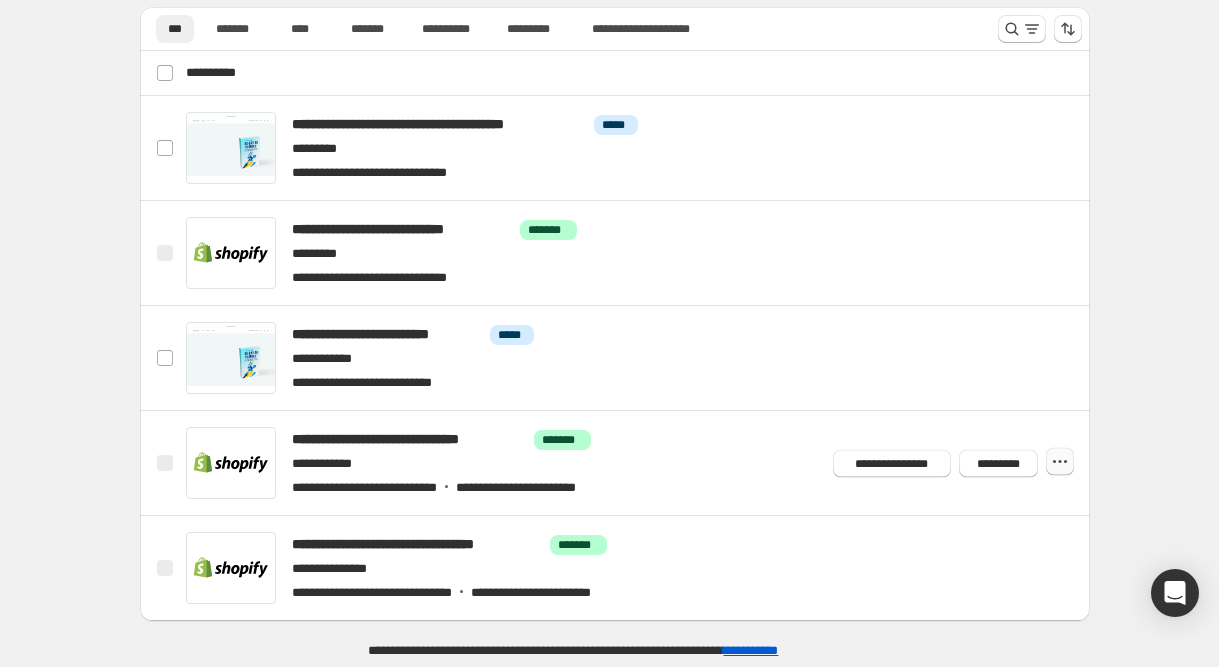 click 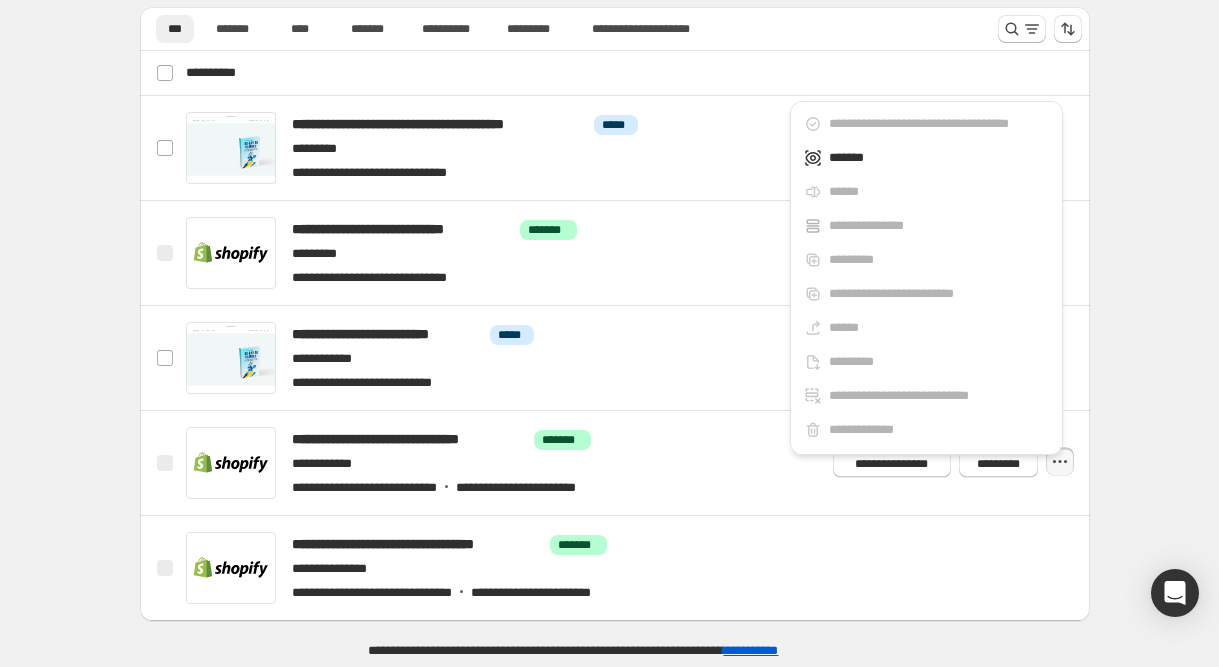 click on "**********" at bounding box center (615, 191) 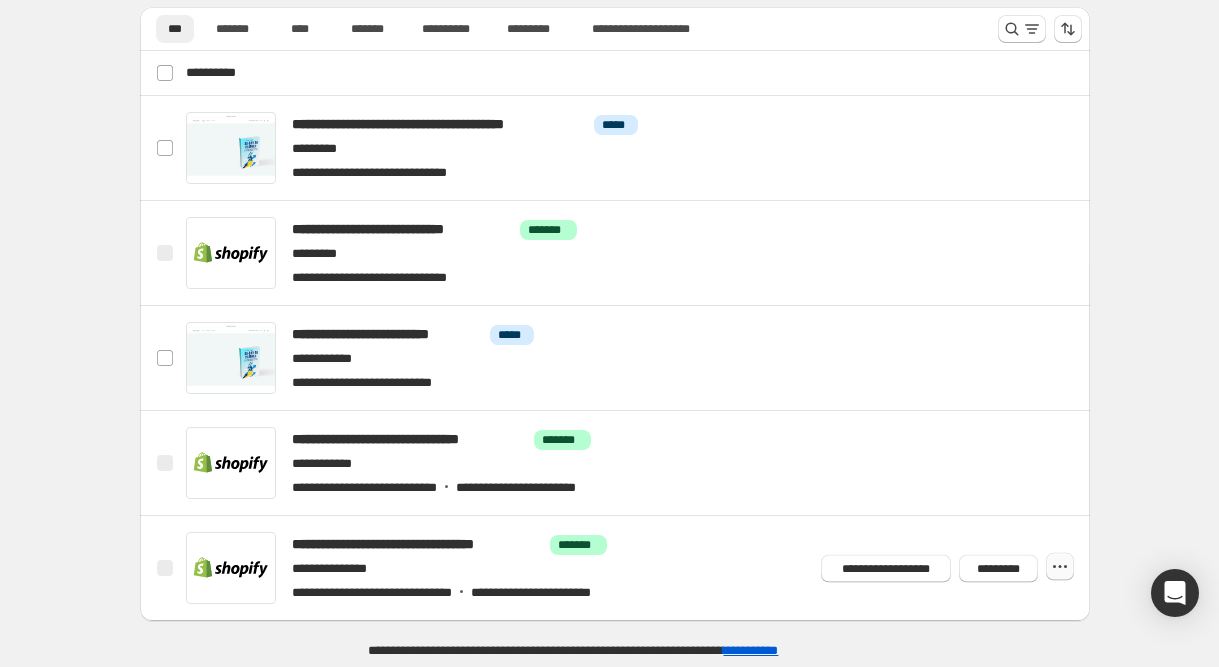 click at bounding box center [1060, 567] 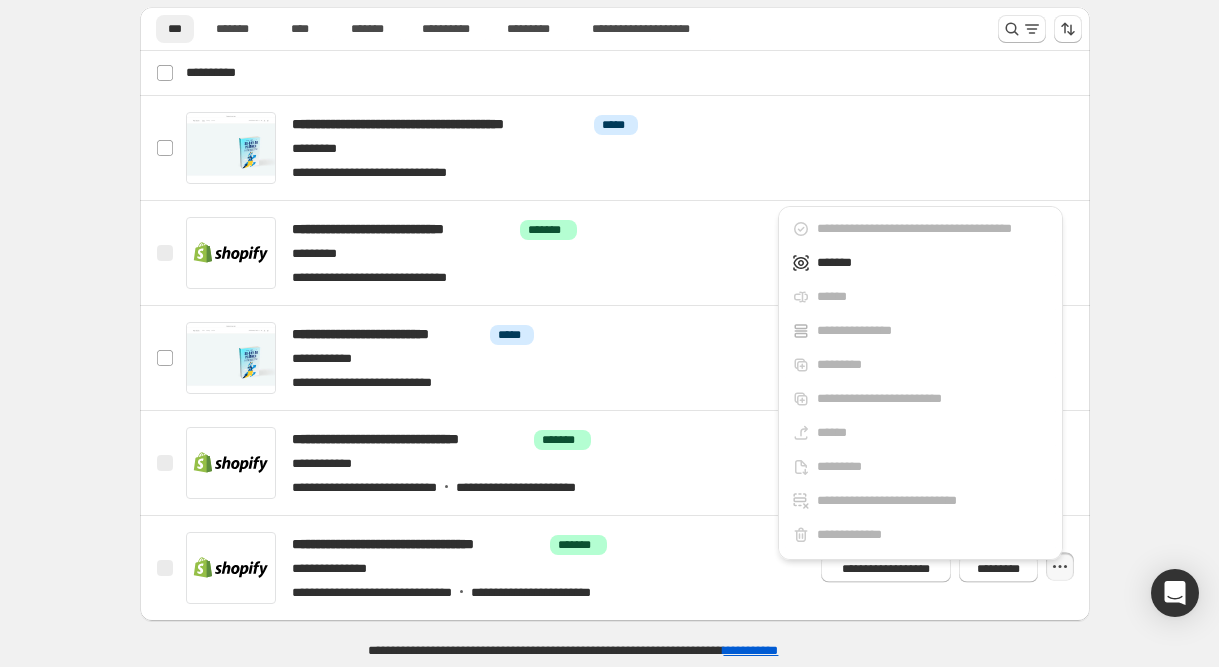 click on "**********" at bounding box center (615, 191) 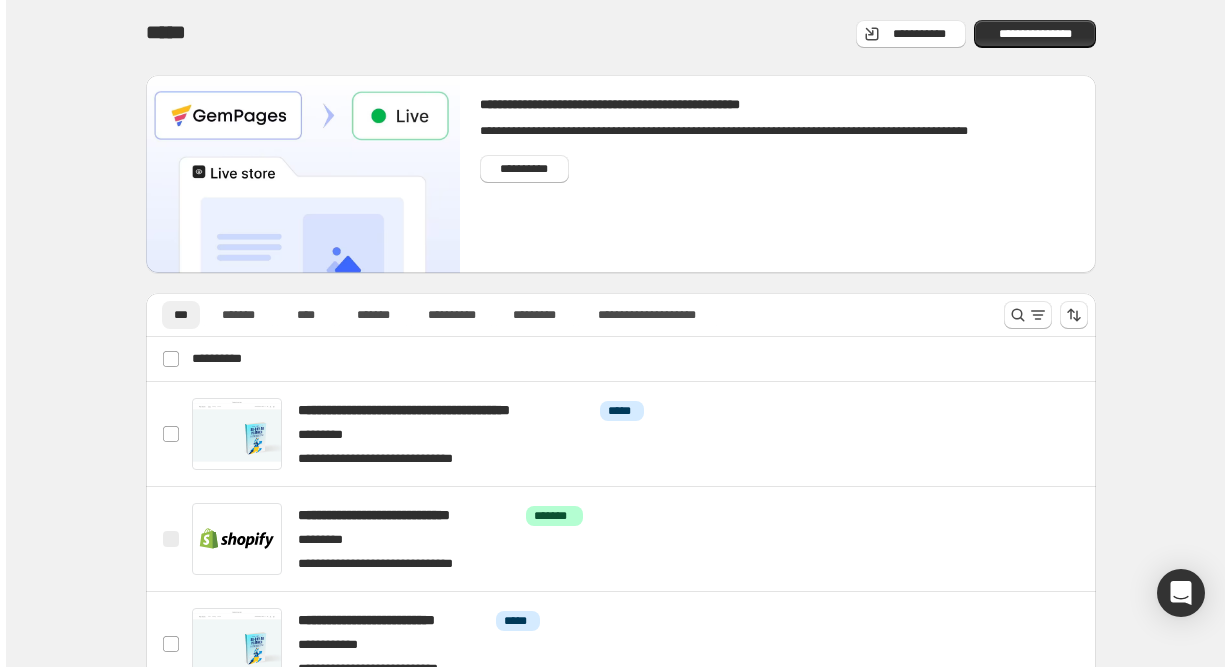 scroll, scrollTop: 0, scrollLeft: 0, axis: both 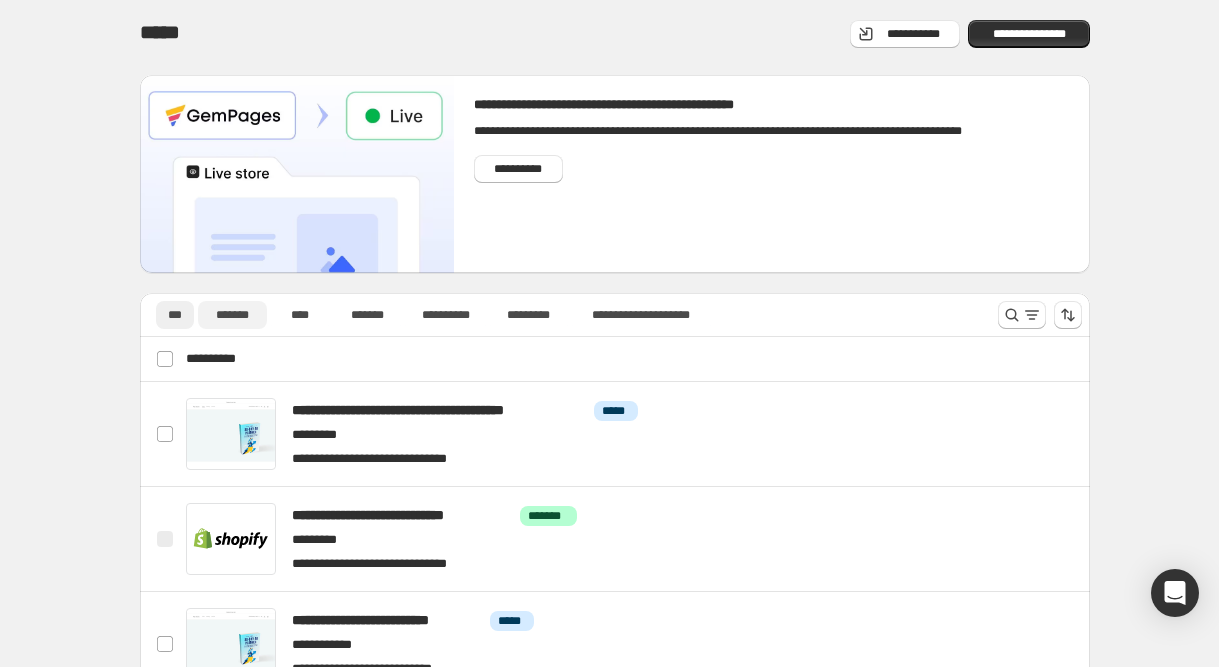 click on "*******" at bounding box center (232, 315) 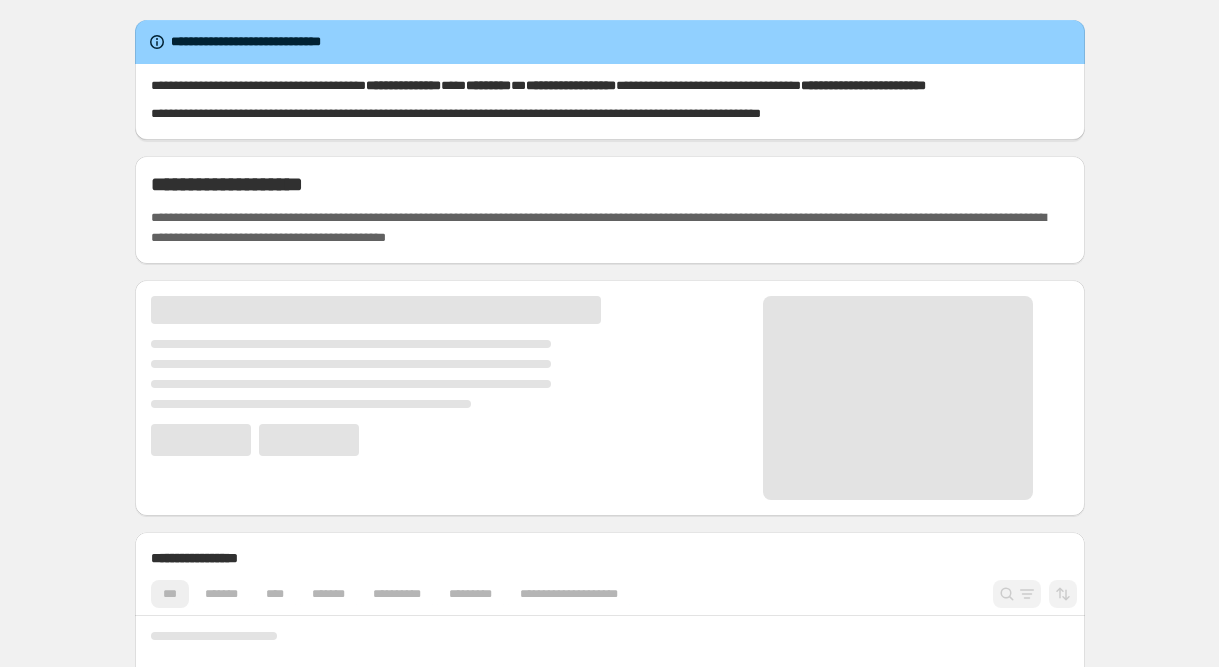 scroll, scrollTop: 0, scrollLeft: 0, axis: both 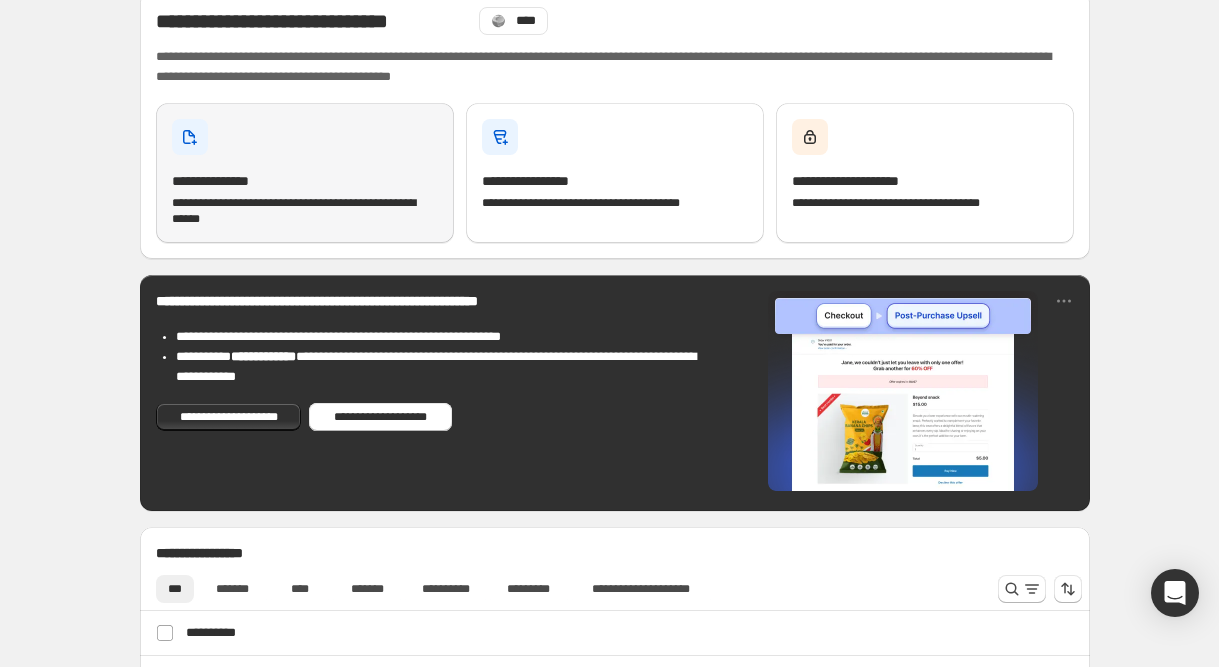 click on "**********" at bounding box center (305, 211) 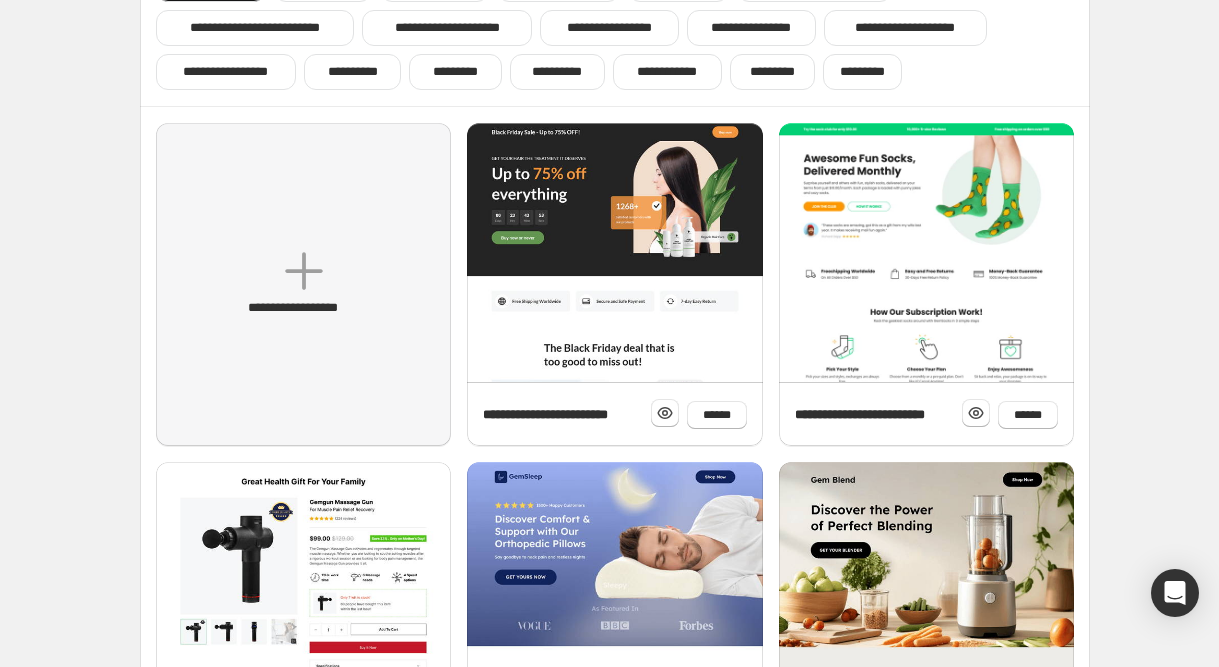 scroll, scrollTop: 55, scrollLeft: 0, axis: vertical 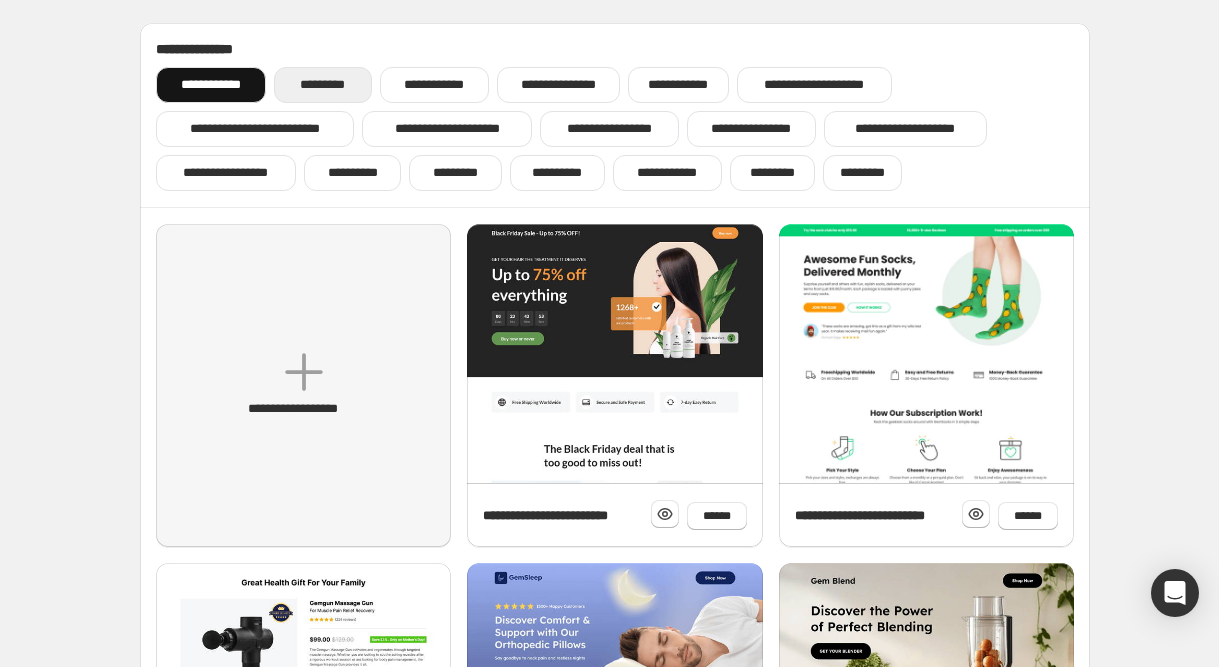 click on "*********" at bounding box center (322, 85) 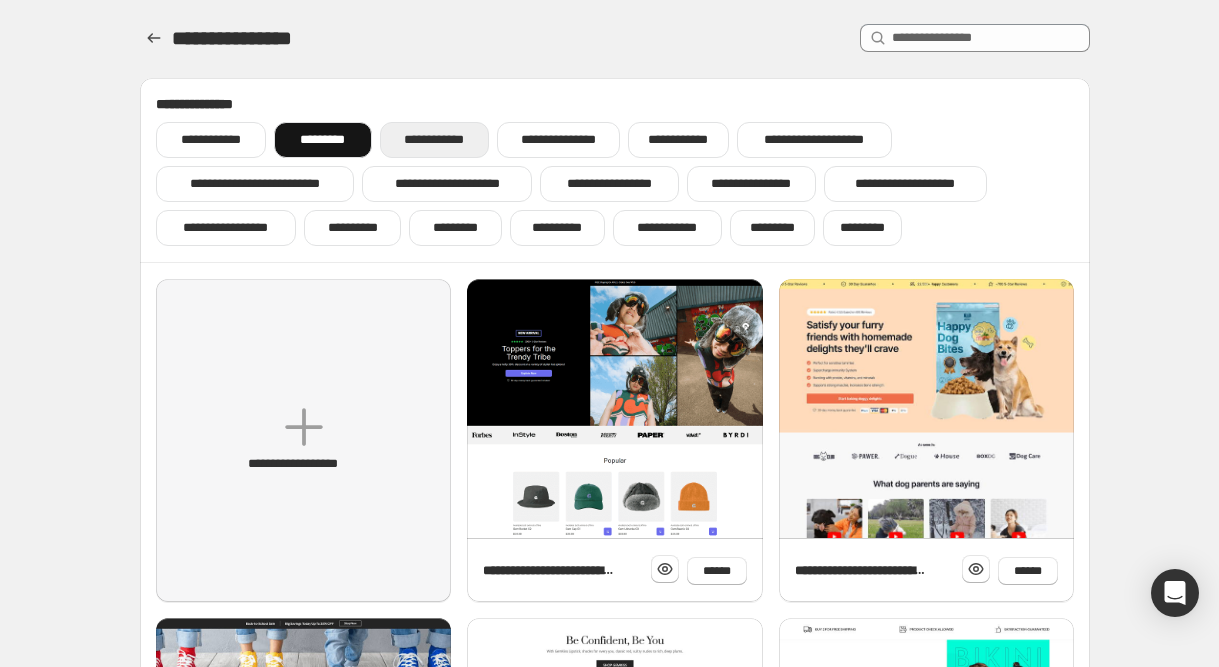 scroll, scrollTop: 0, scrollLeft: 0, axis: both 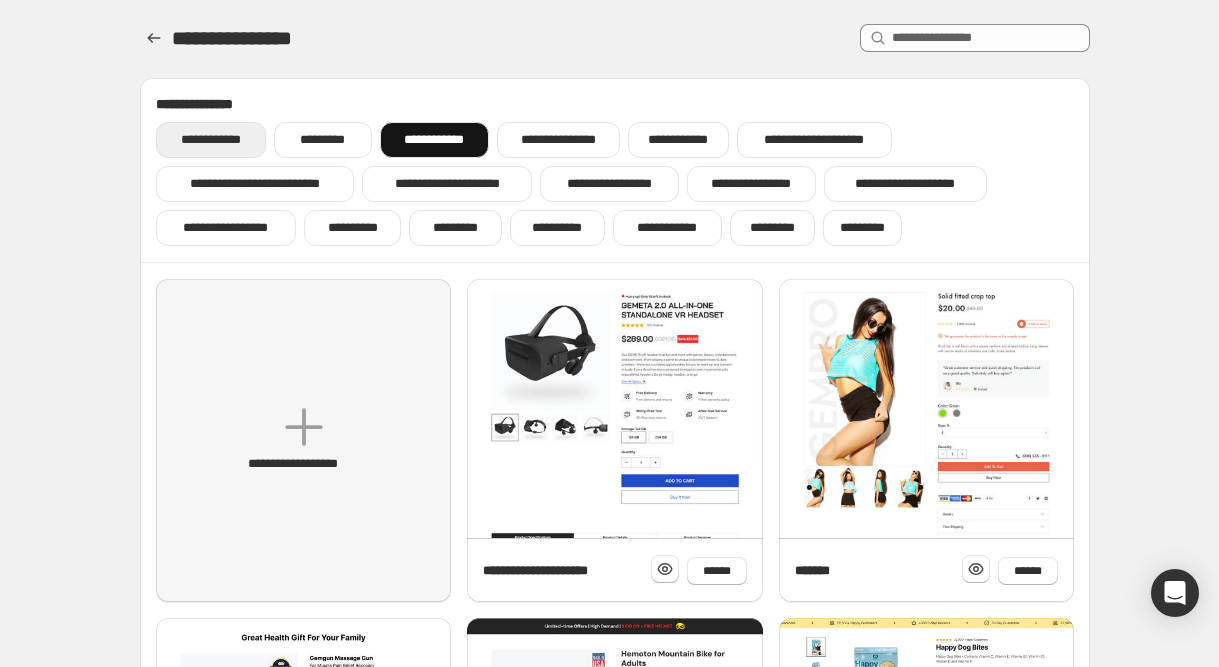 click on "**********" at bounding box center [211, 140] 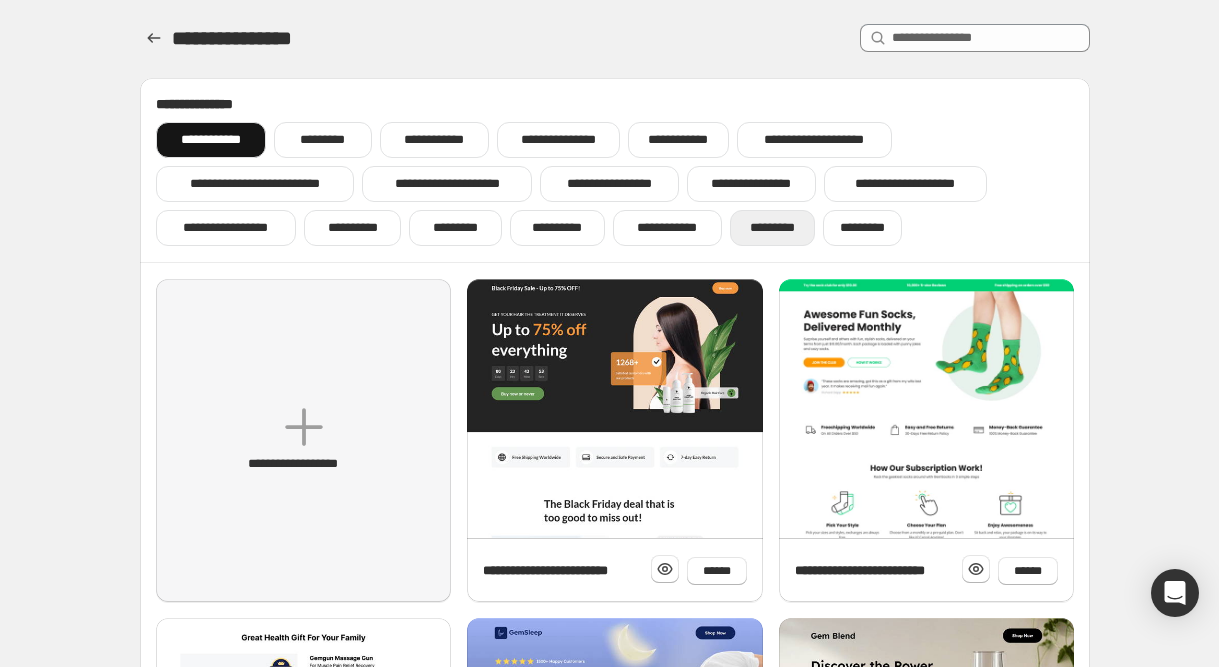 click on "*********" at bounding box center [772, 228] 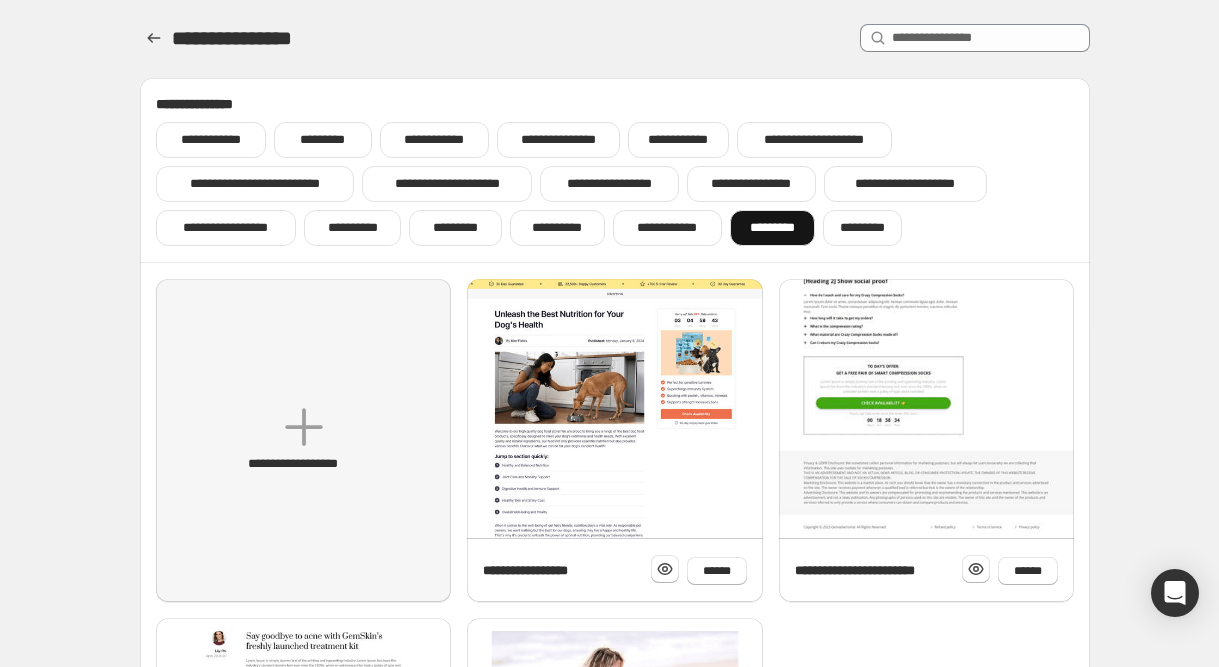 scroll, scrollTop: 0, scrollLeft: 0, axis: both 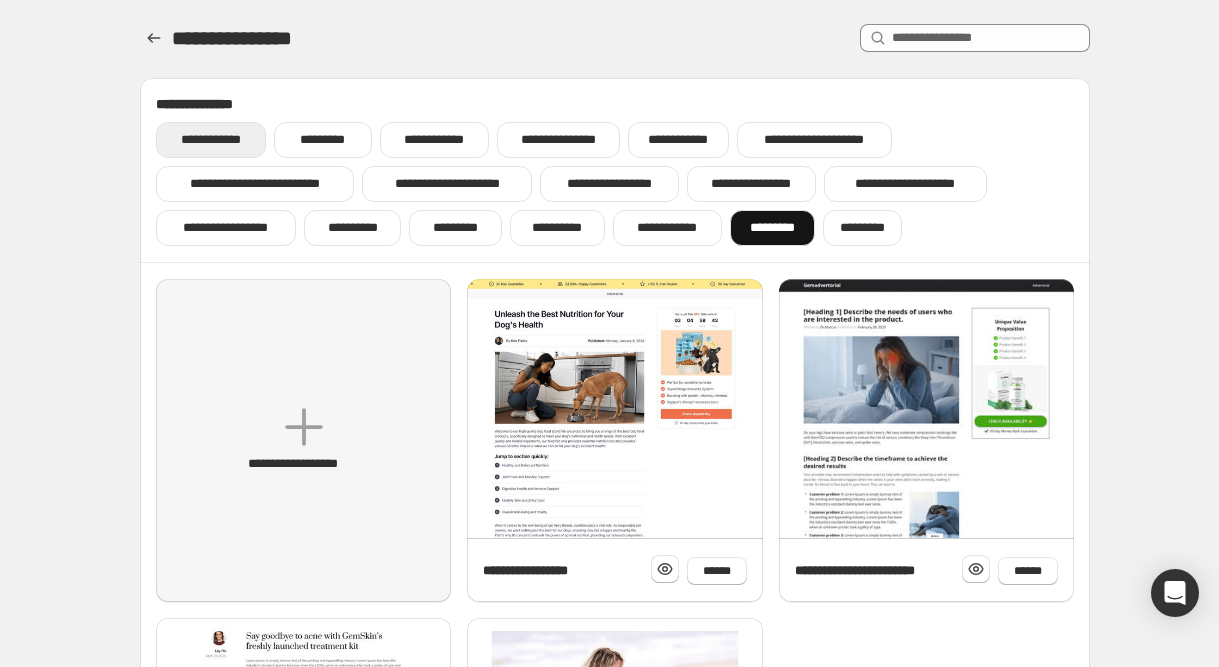 click on "**********" at bounding box center [211, 140] 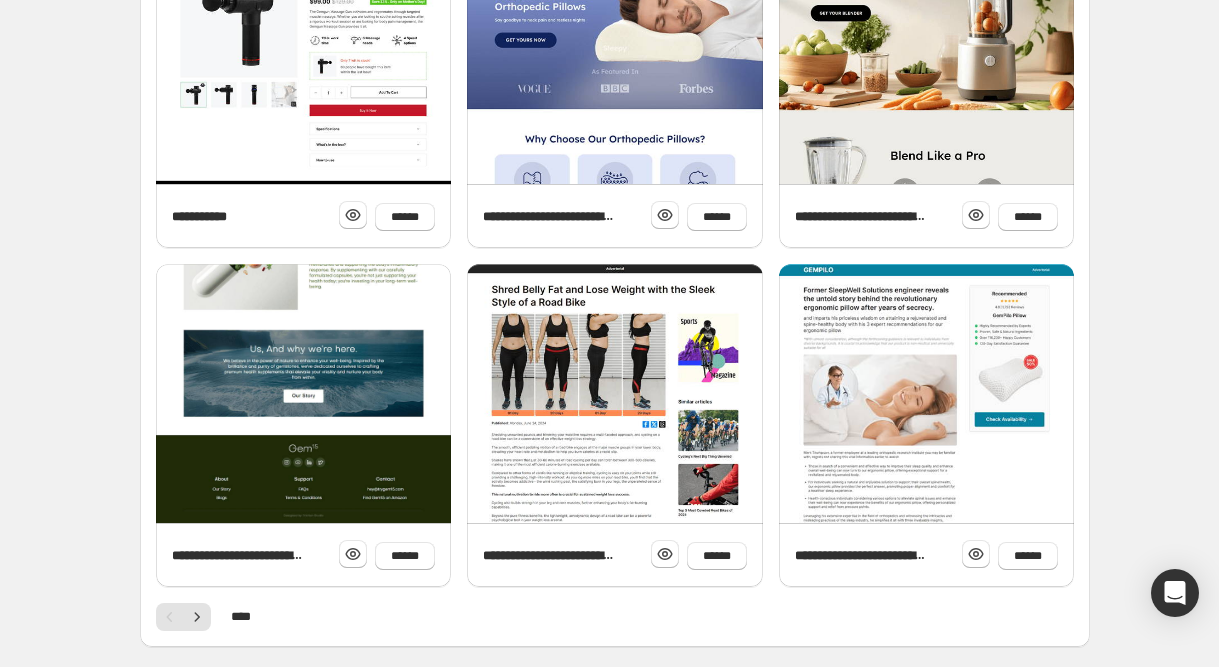 scroll, scrollTop: 710, scrollLeft: 0, axis: vertical 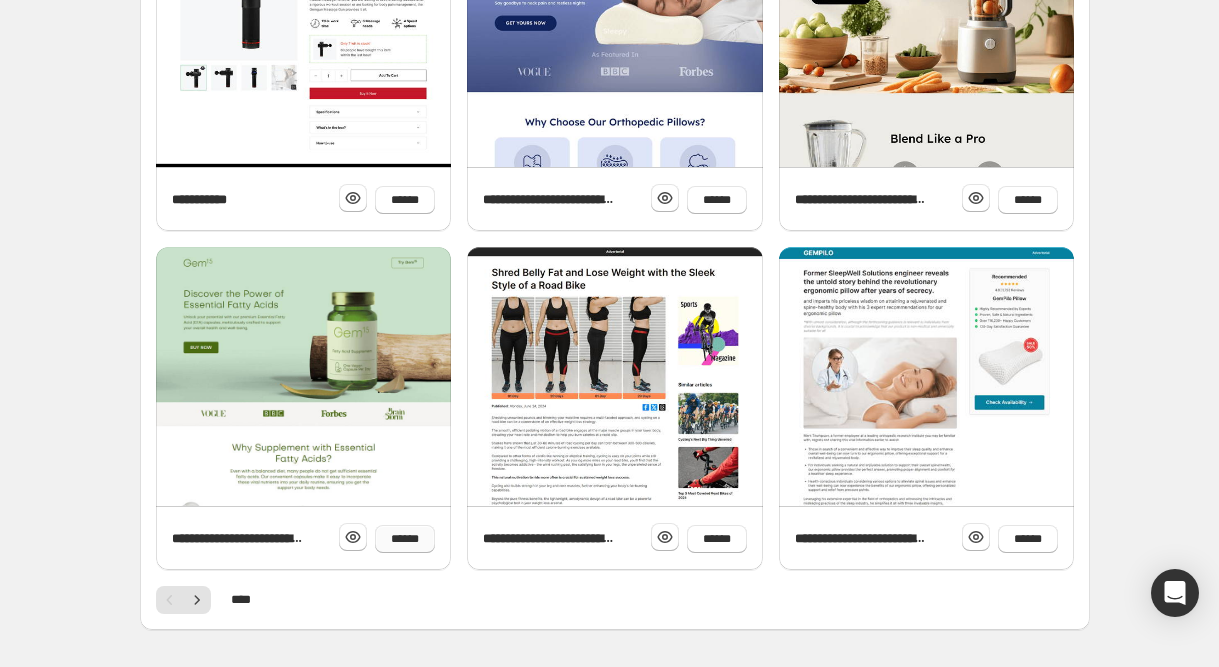 click on "******" at bounding box center (405, 539) 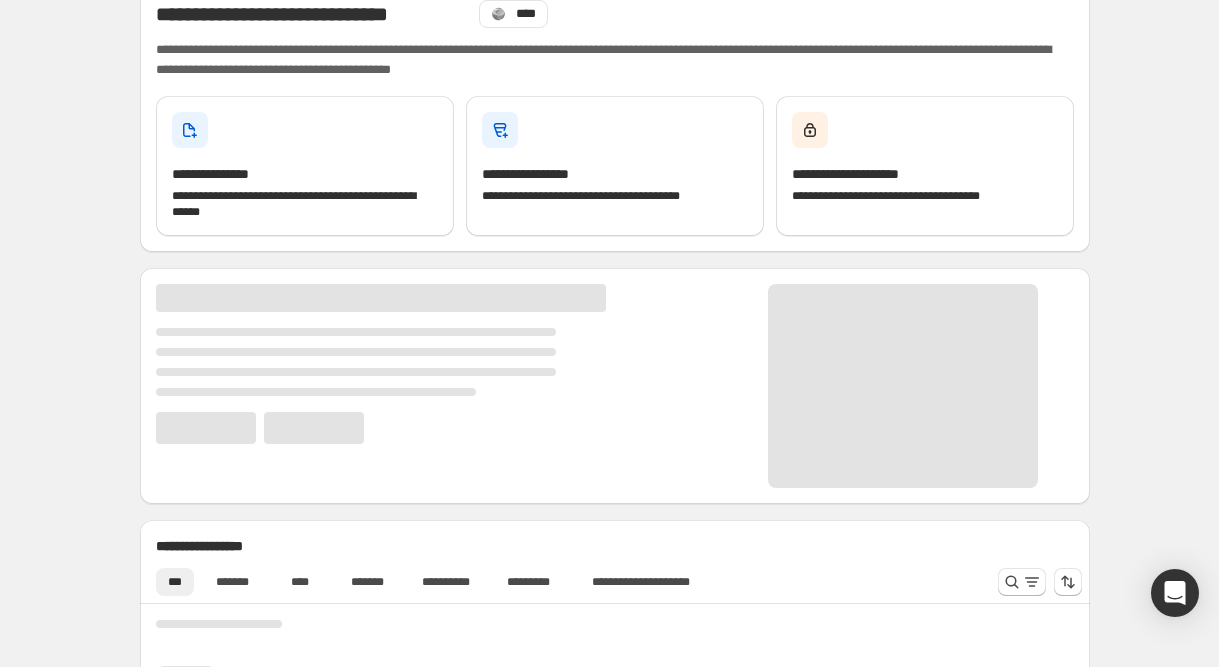 scroll, scrollTop: 362, scrollLeft: 0, axis: vertical 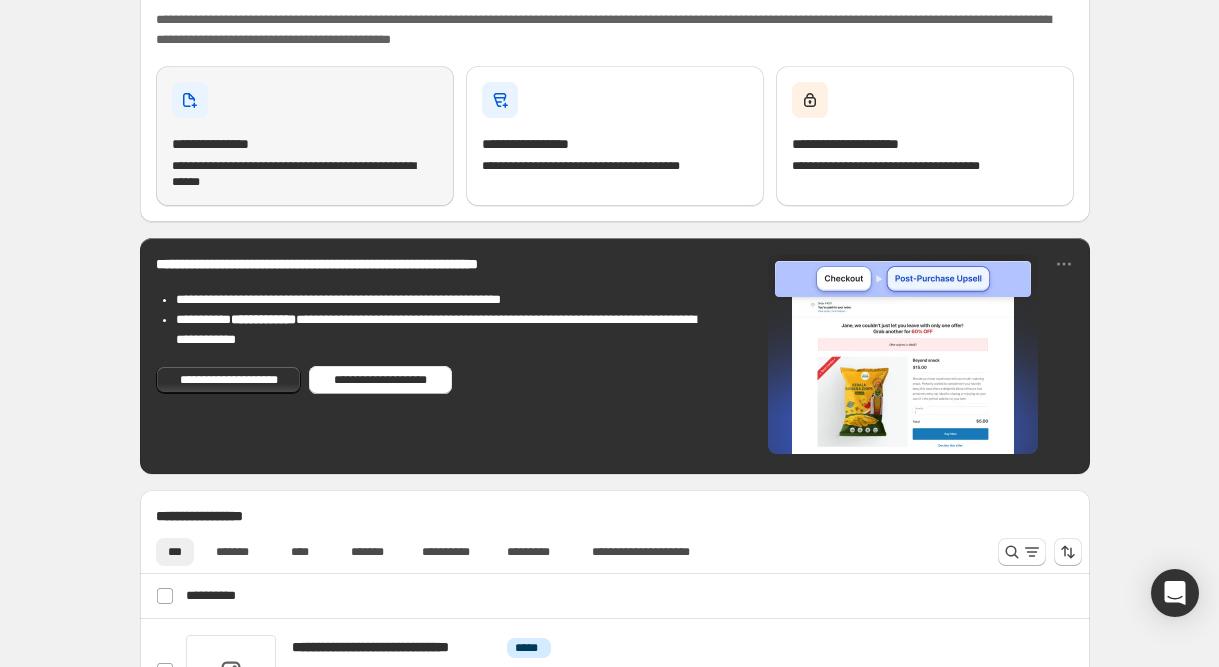 click on "**********" at bounding box center (305, 174) 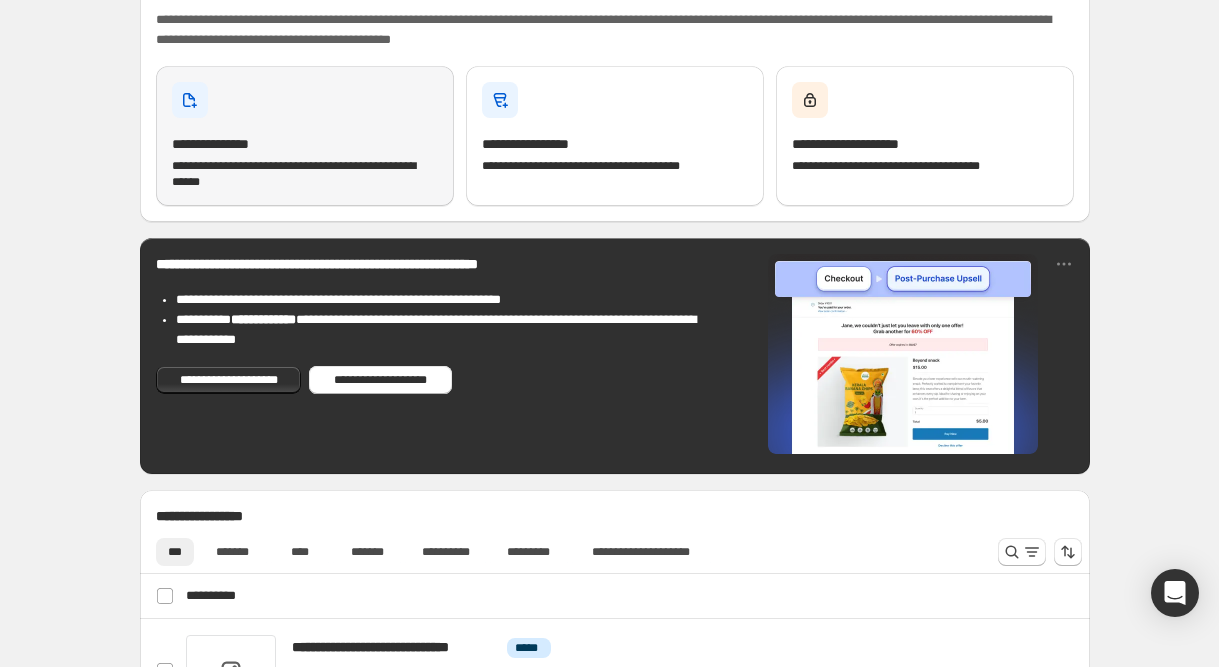 scroll, scrollTop: 0, scrollLeft: 0, axis: both 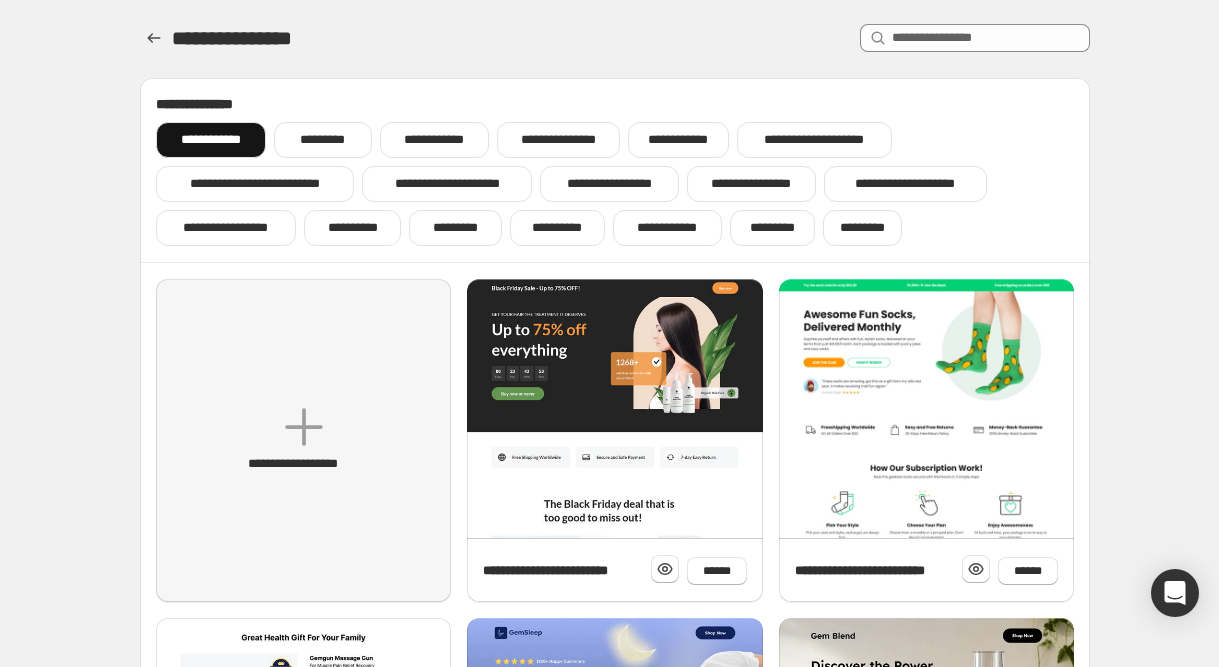 click on "**********" at bounding box center [211, 140] 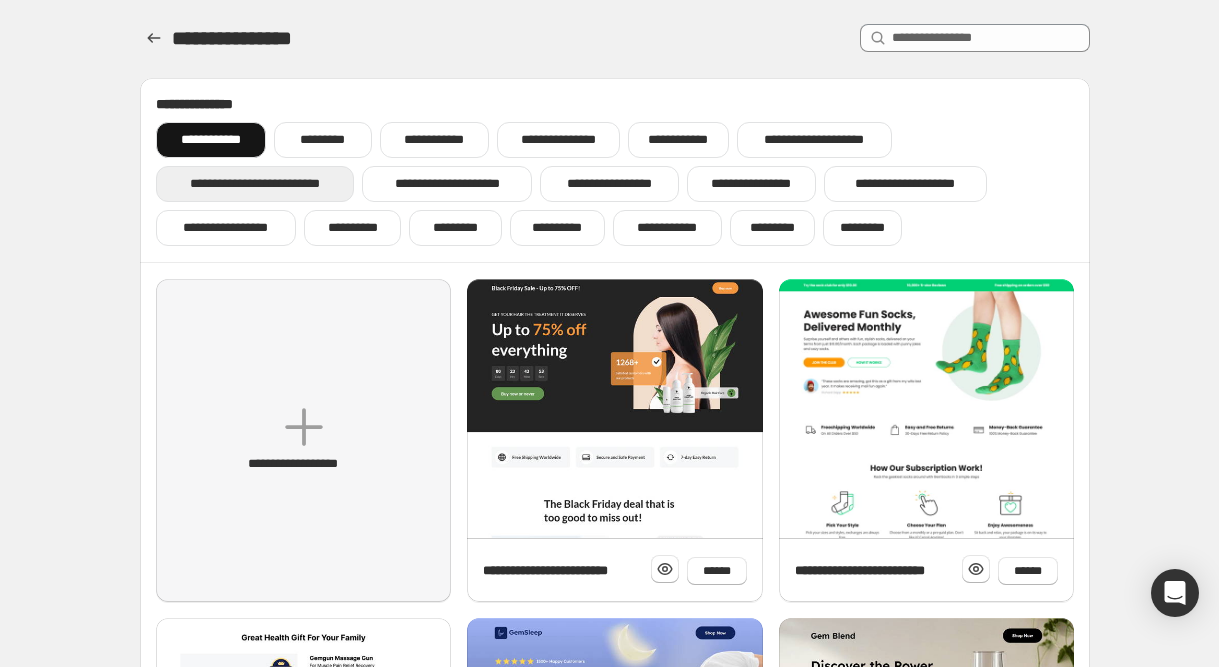 click on "**********" at bounding box center [255, 184] 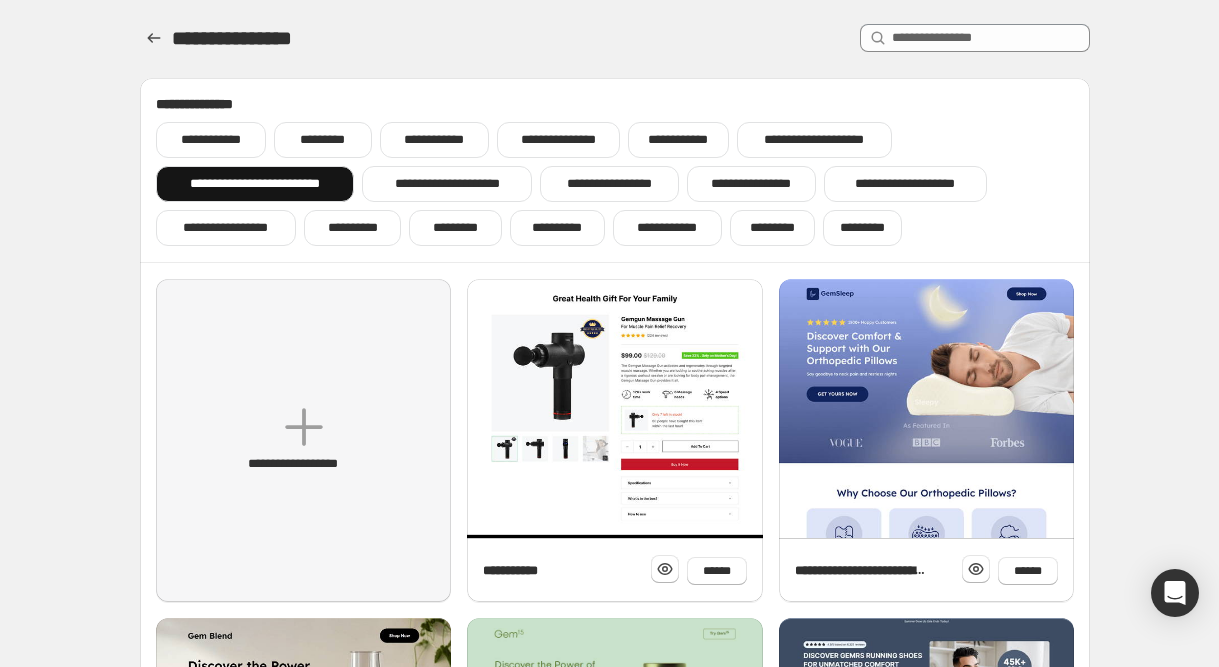 scroll, scrollTop: 0, scrollLeft: 0, axis: both 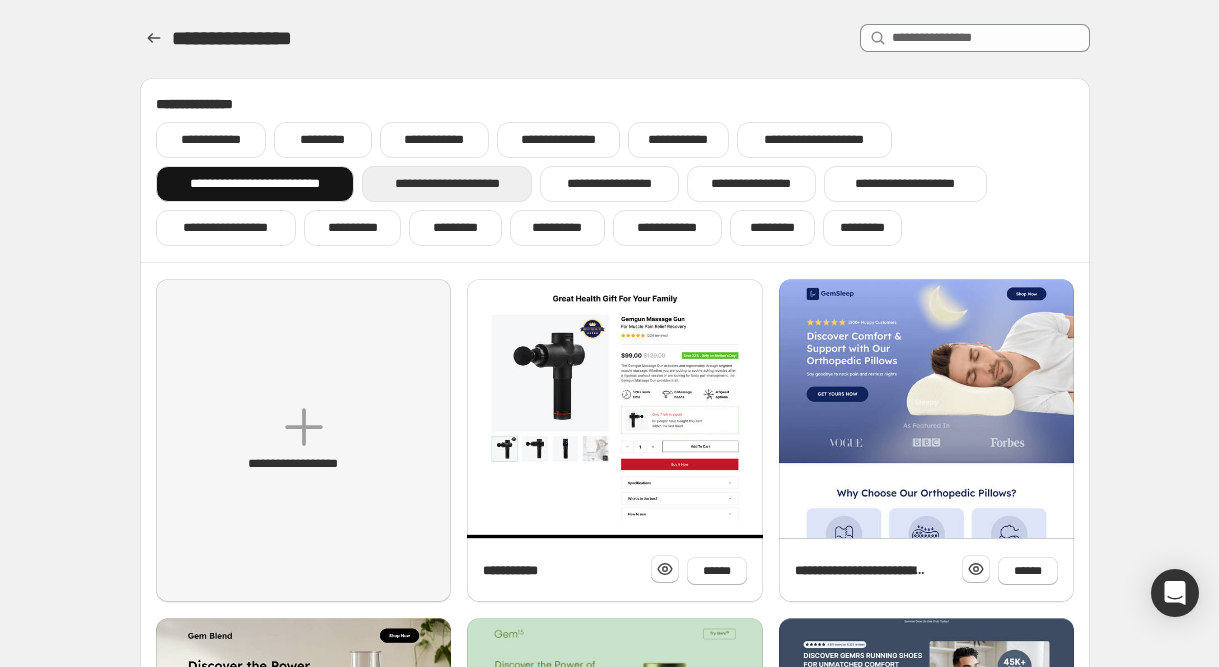 click on "**********" at bounding box center (447, 184) 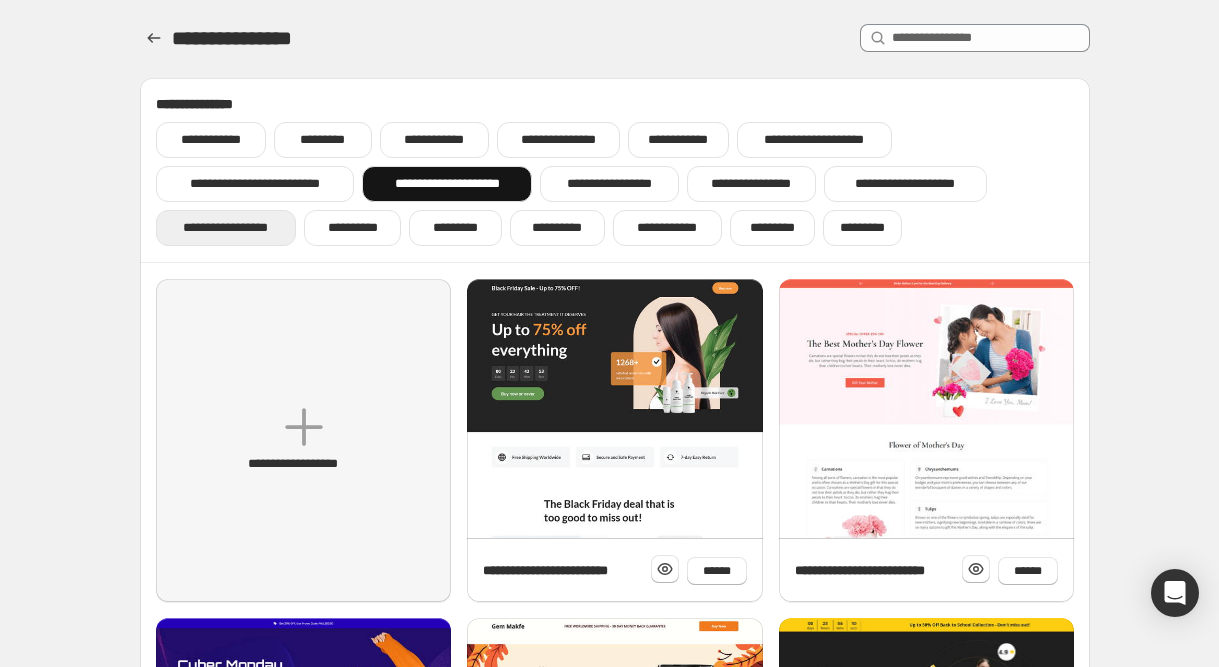 click on "**********" at bounding box center [226, 228] 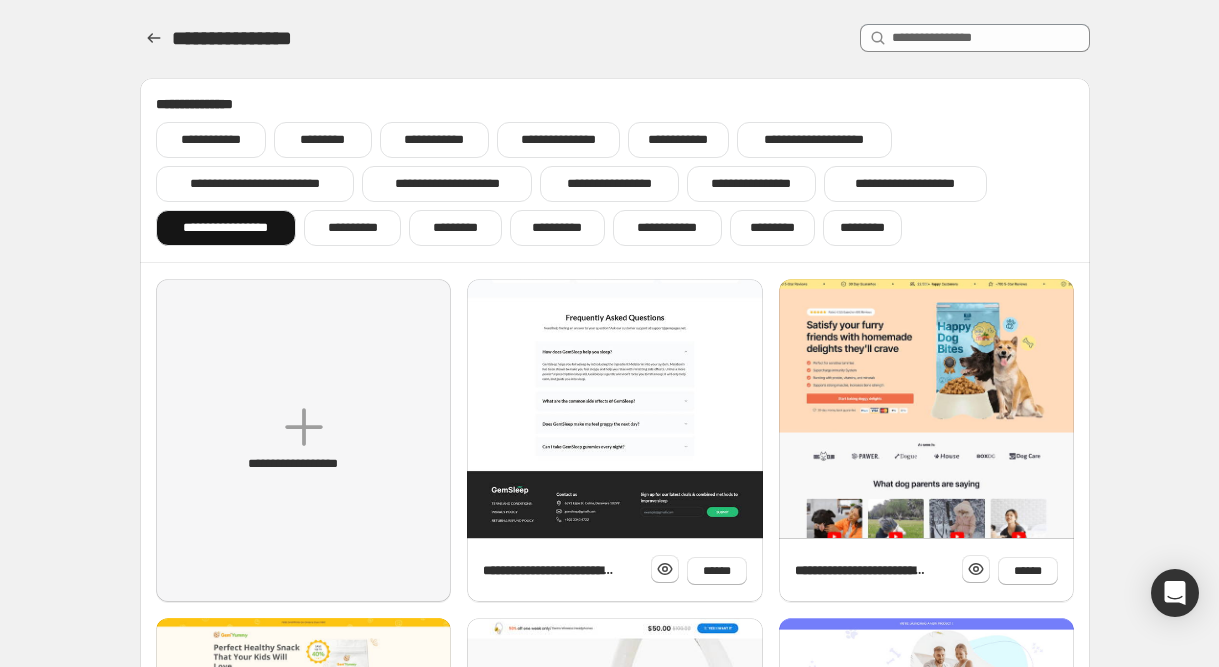 scroll, scrollTop: 0, scrollLeft: 0, axis: both 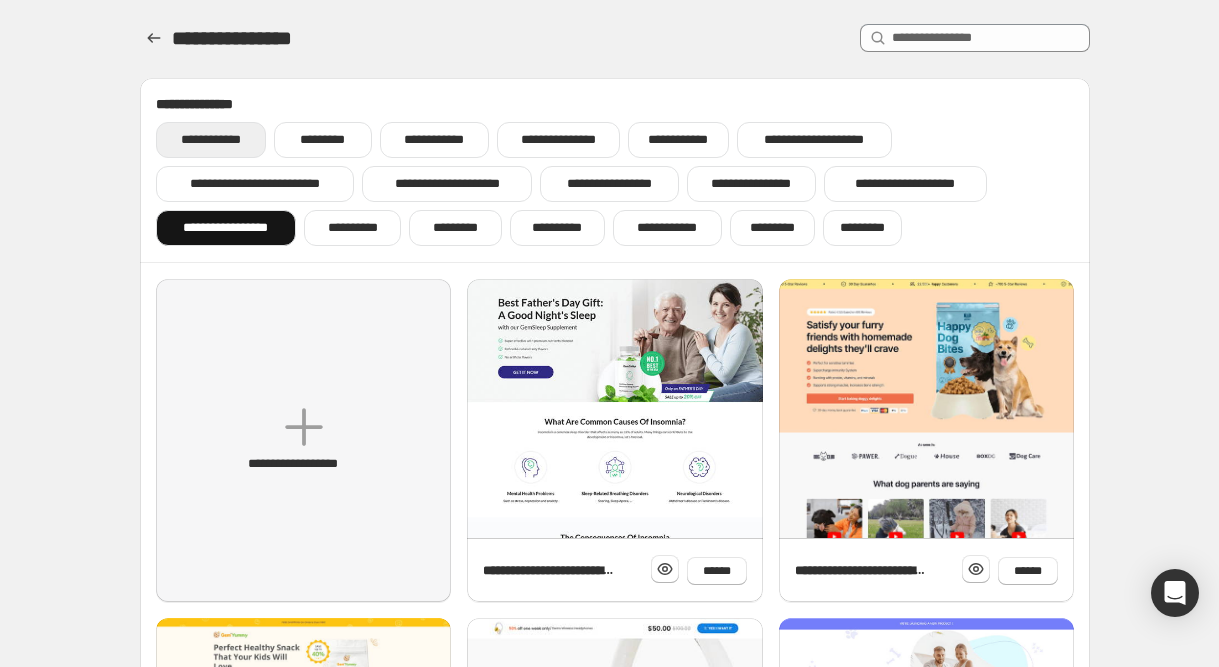 click on "**********" at bounding box center [211, 140] 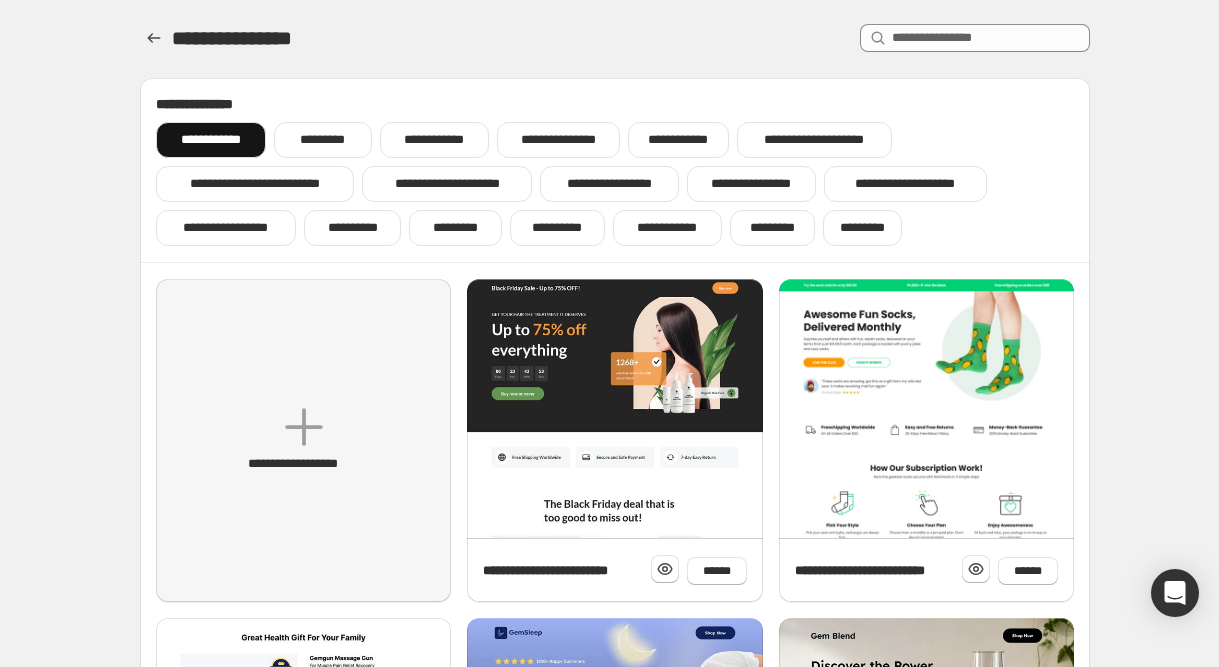 scroll, scrollTop: 0, scrollLeft: 0, axis: both 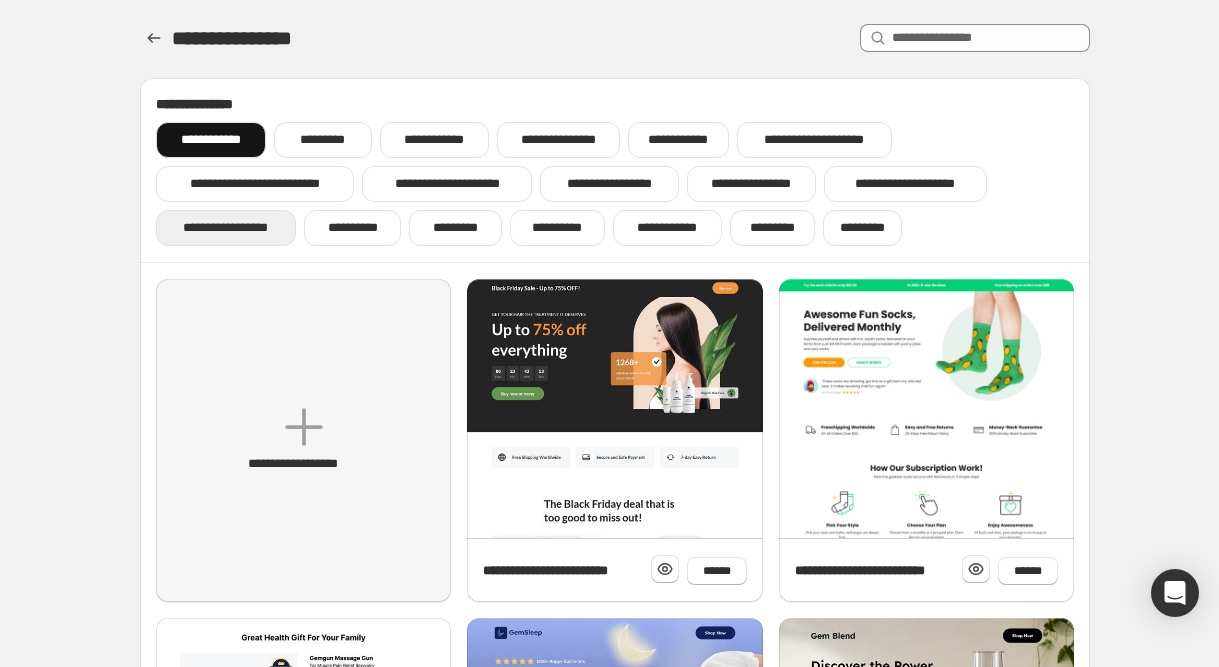 click on "**********" at bounding box center (226, 228) 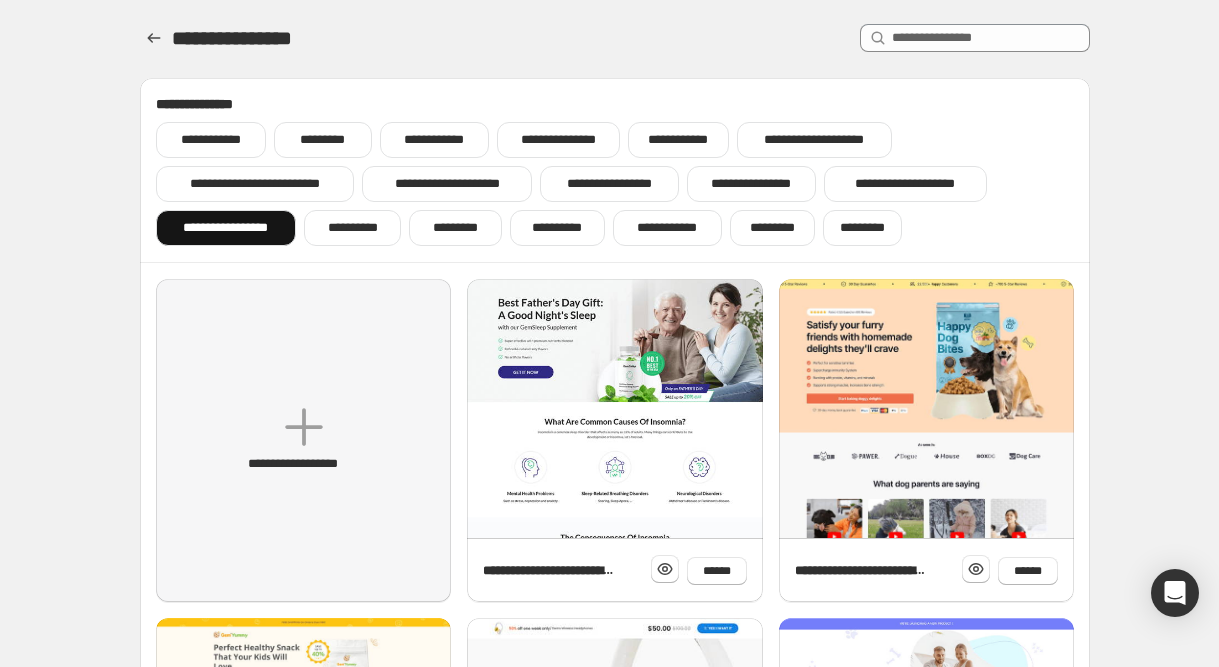 scroll, scrollTop: 0, scrollLeft: 0, axis: both 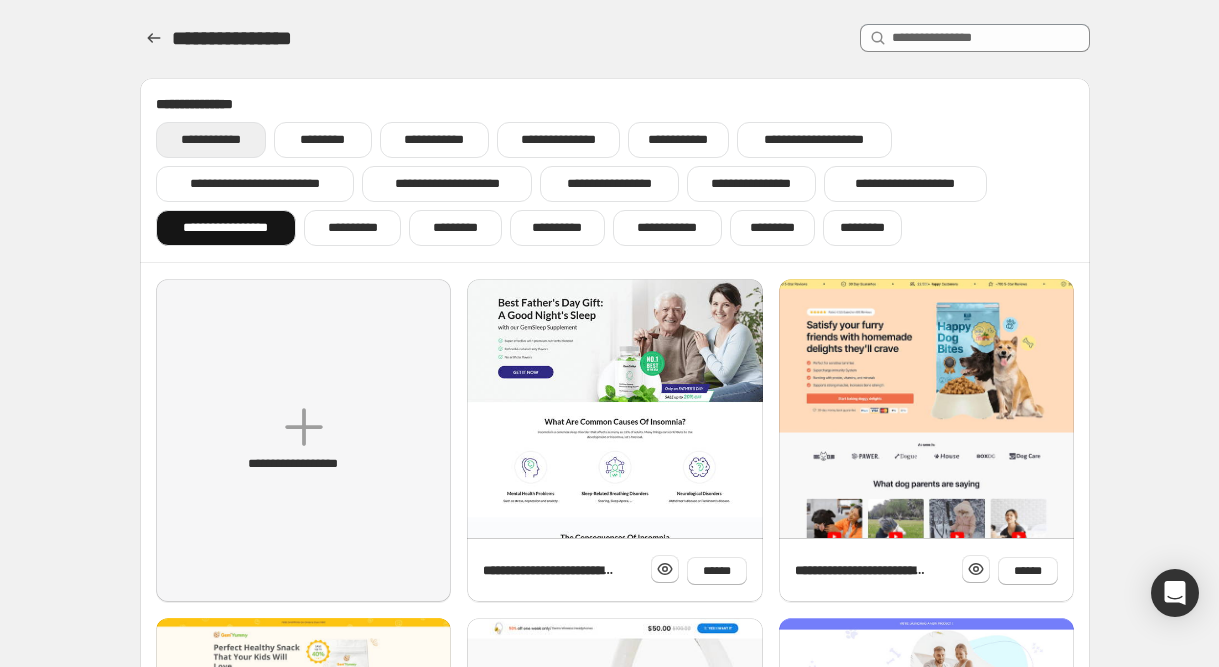 click on "**********" at bounding box center [211, 140] 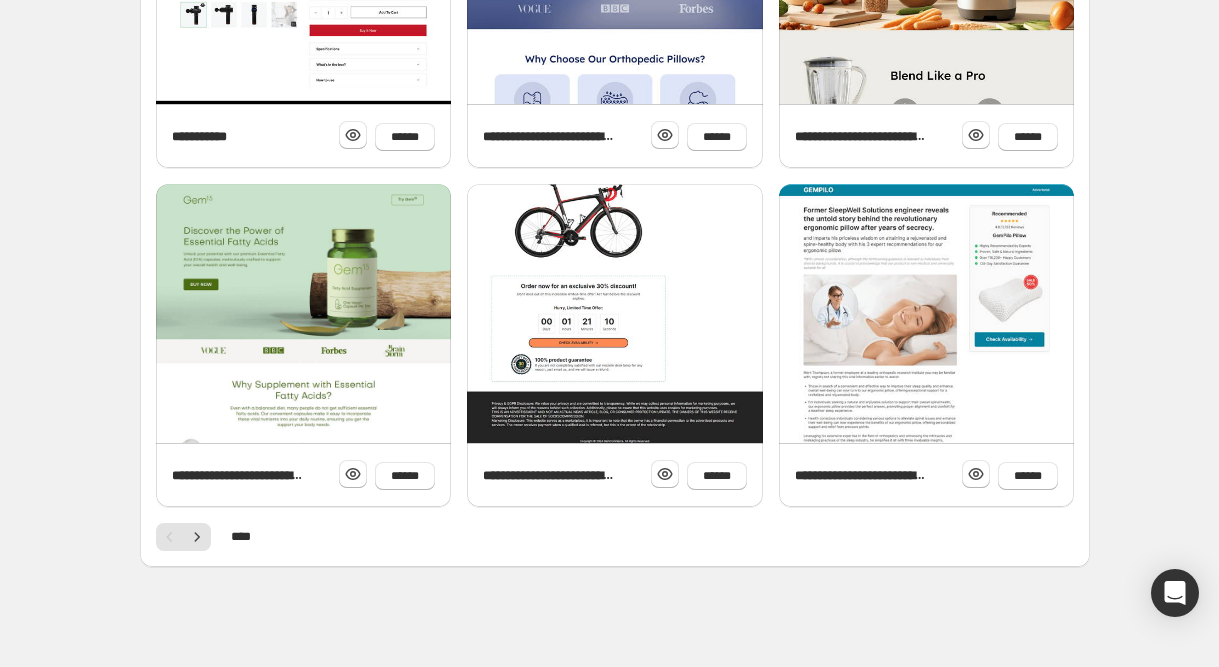 scroll, scrollTop: 773, scrollLeft: 0, axis: vertical 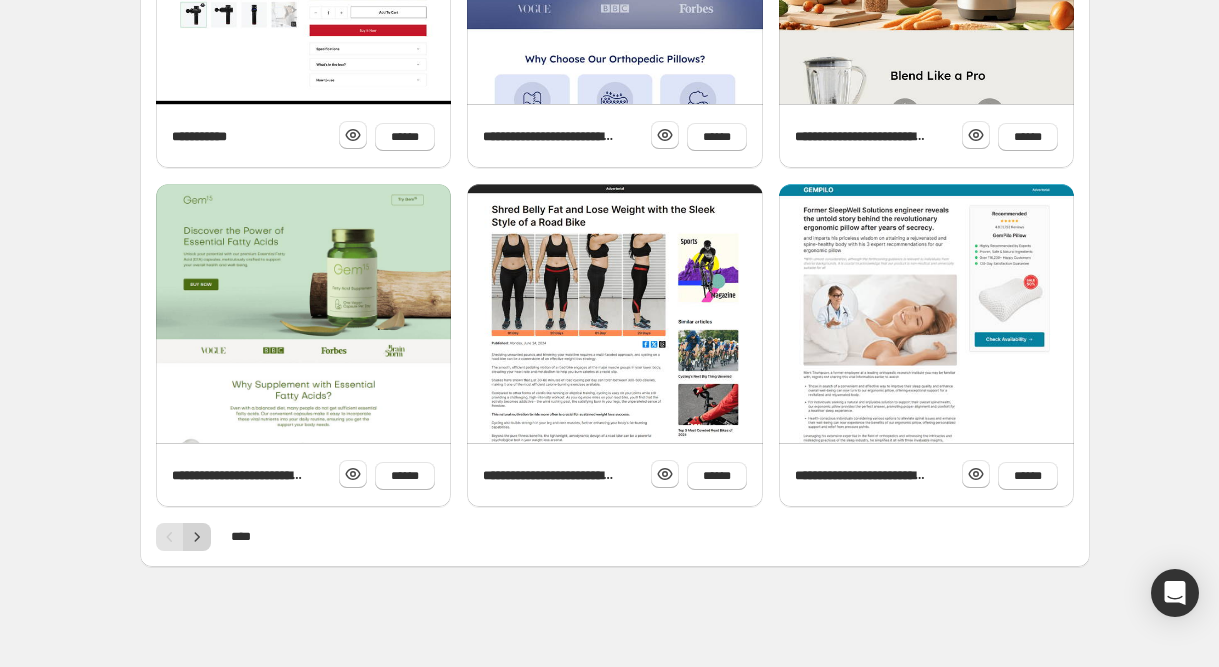 click 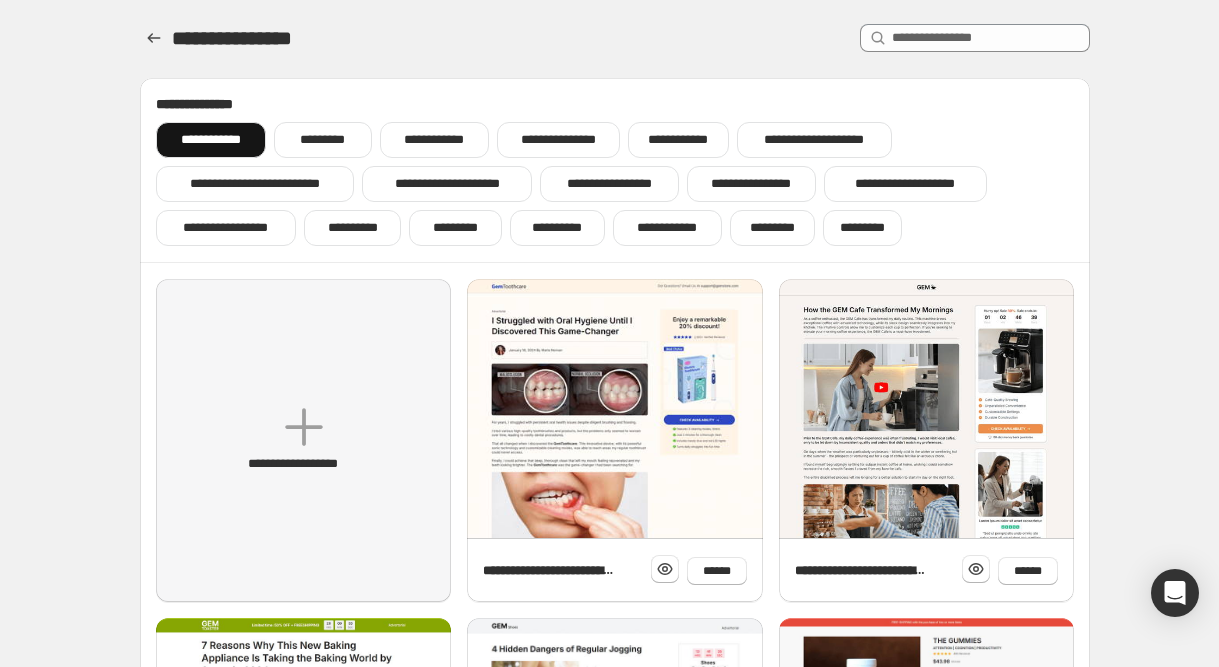 scroll, scrollTop: 0, scrollLeft: 0, axis: both 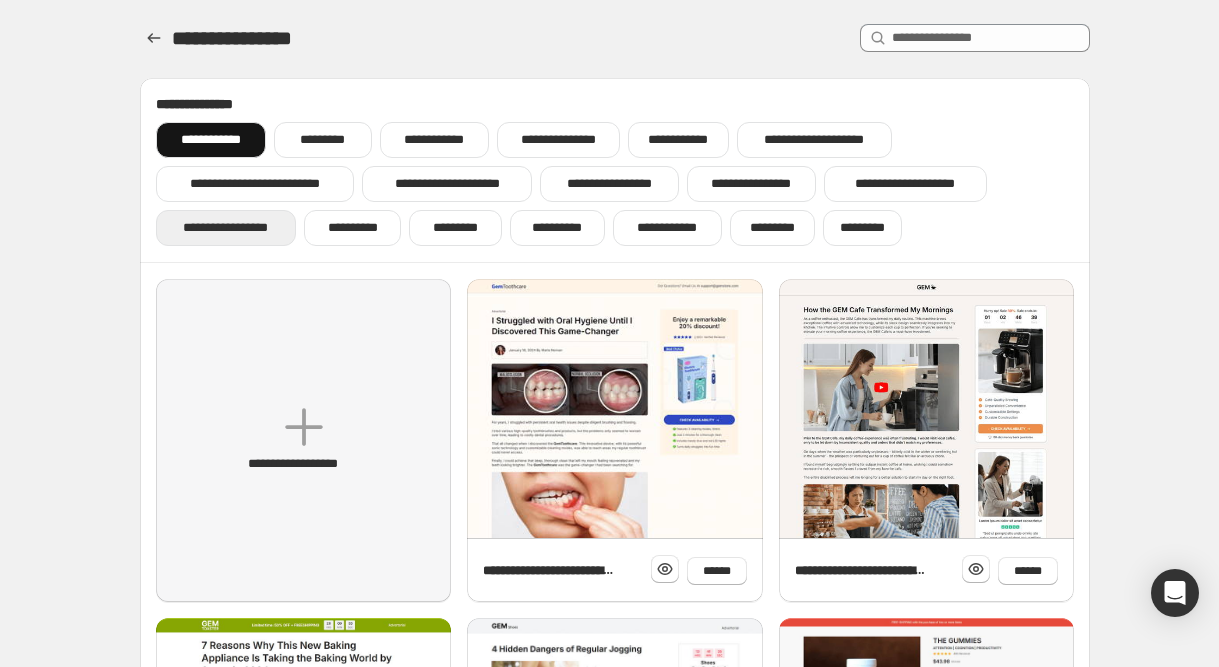 click on "**********" at bounding box center (226, 228) 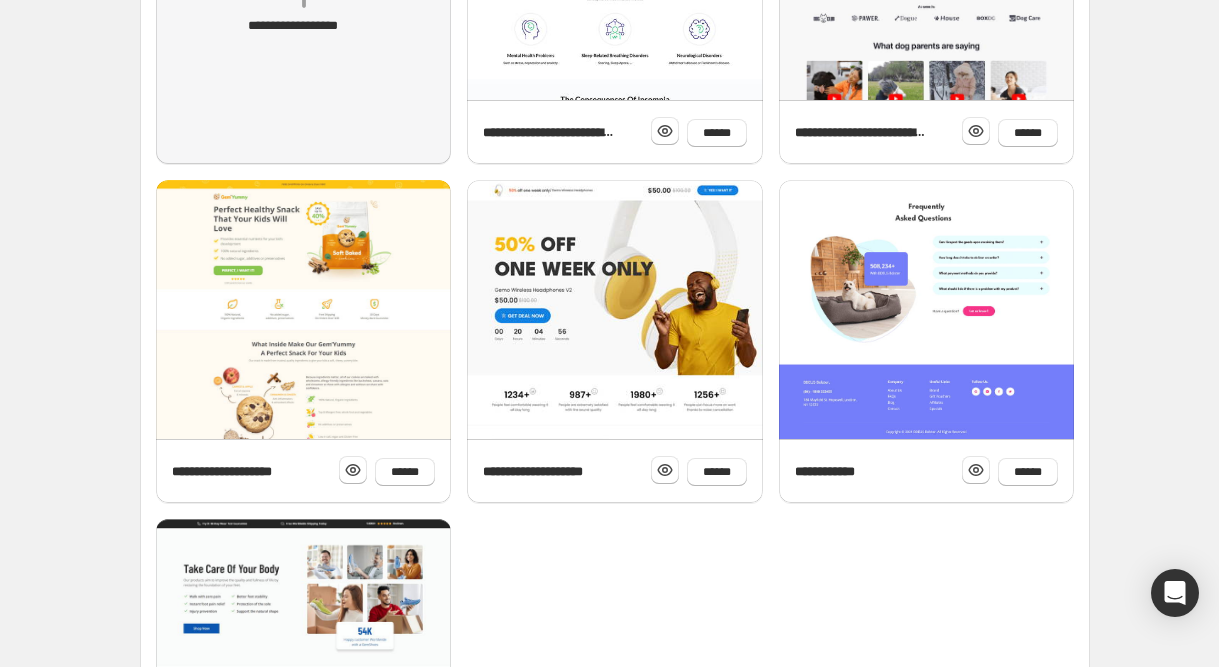 scroll, scrollTop: 453, scrollLeft: 0, axis: vertical 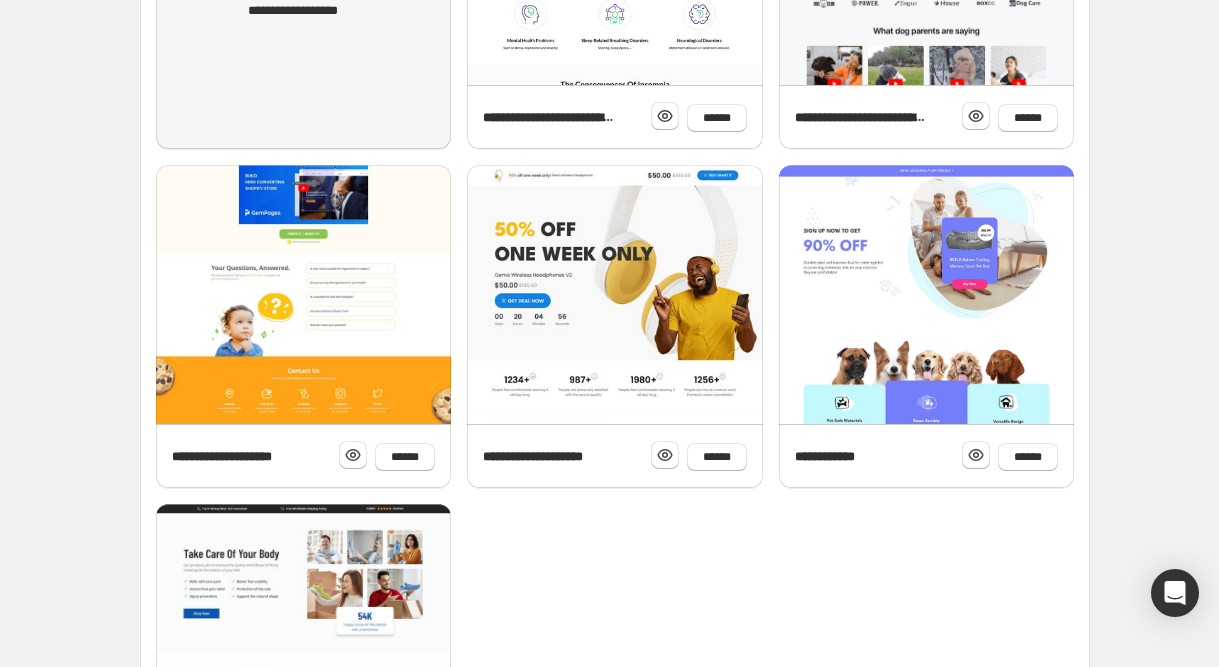 click at bounding box center [303, -211] 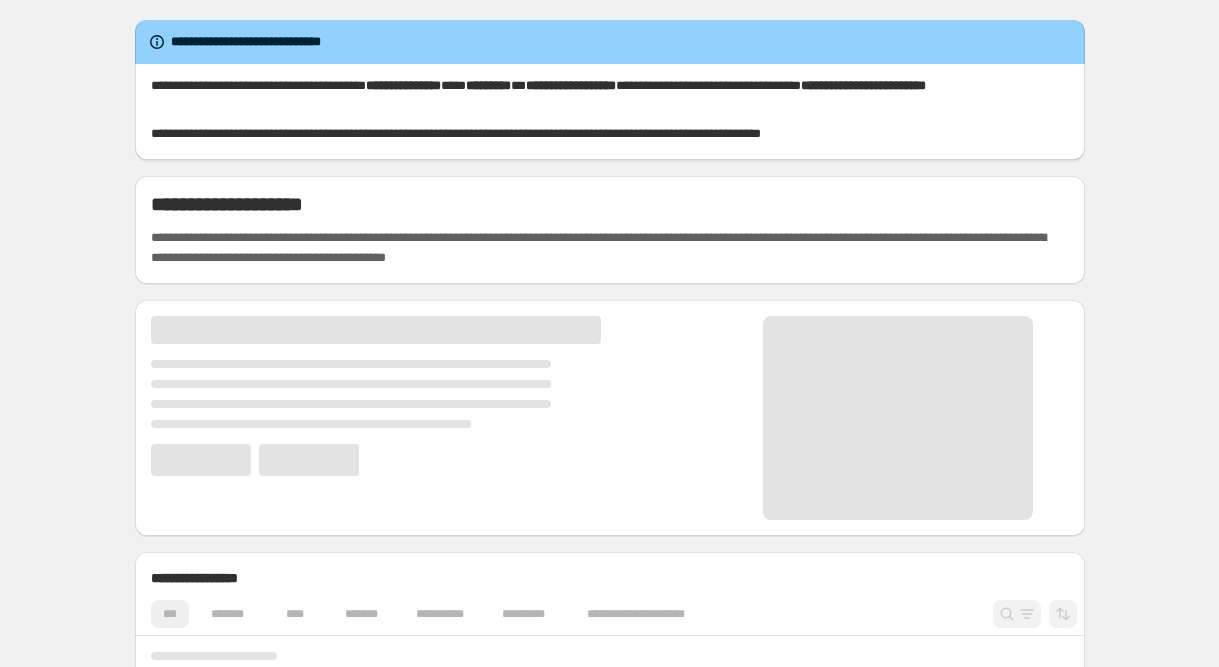 scroll, scrollTop: 180, scrollLeft: 0, axis: vertical 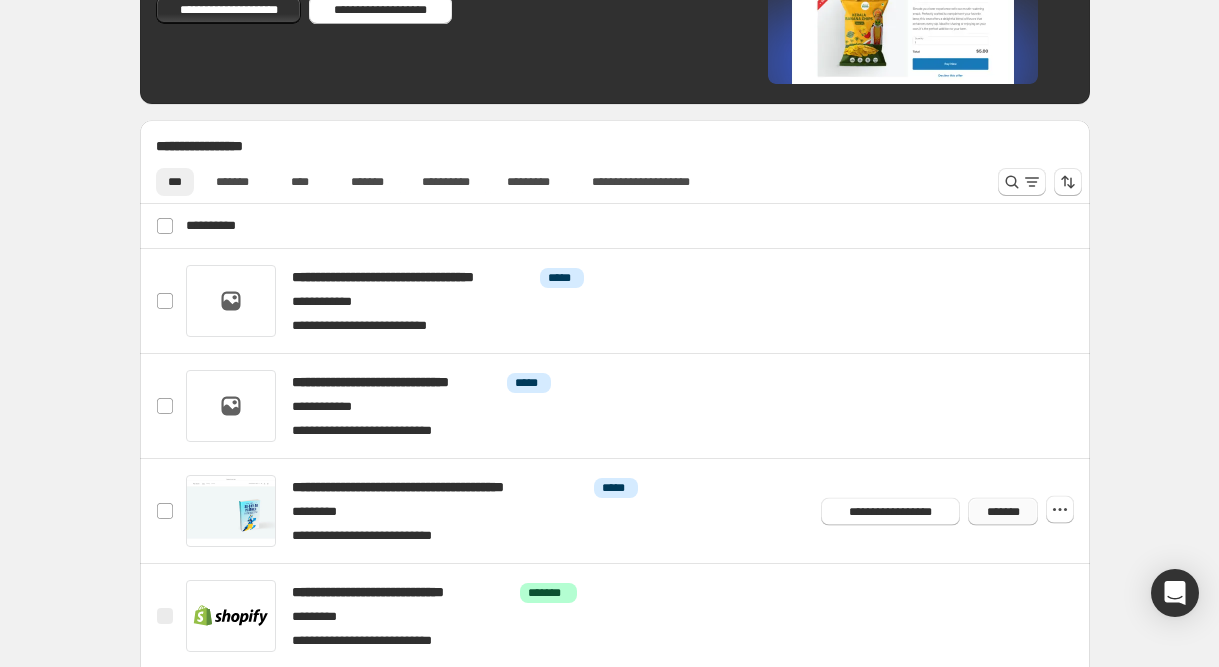 click on "*******" at bounding box center (1003, 511) 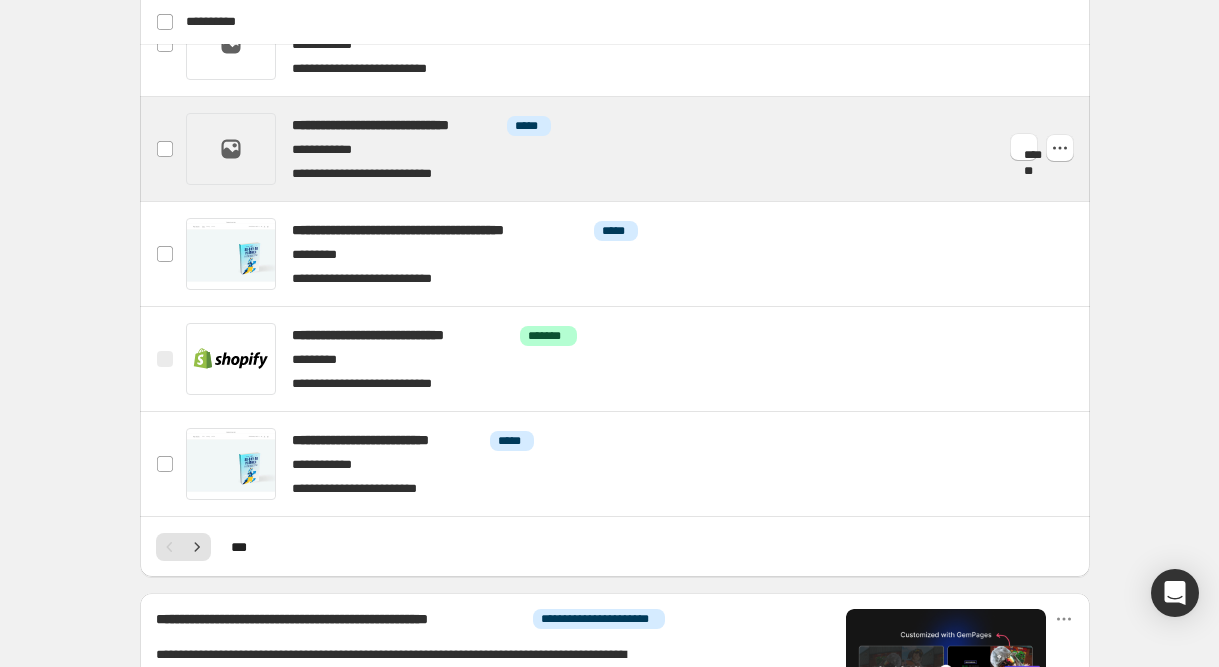 scroll, scrollTop: 922, scrollLeft: 0, axis: vertical 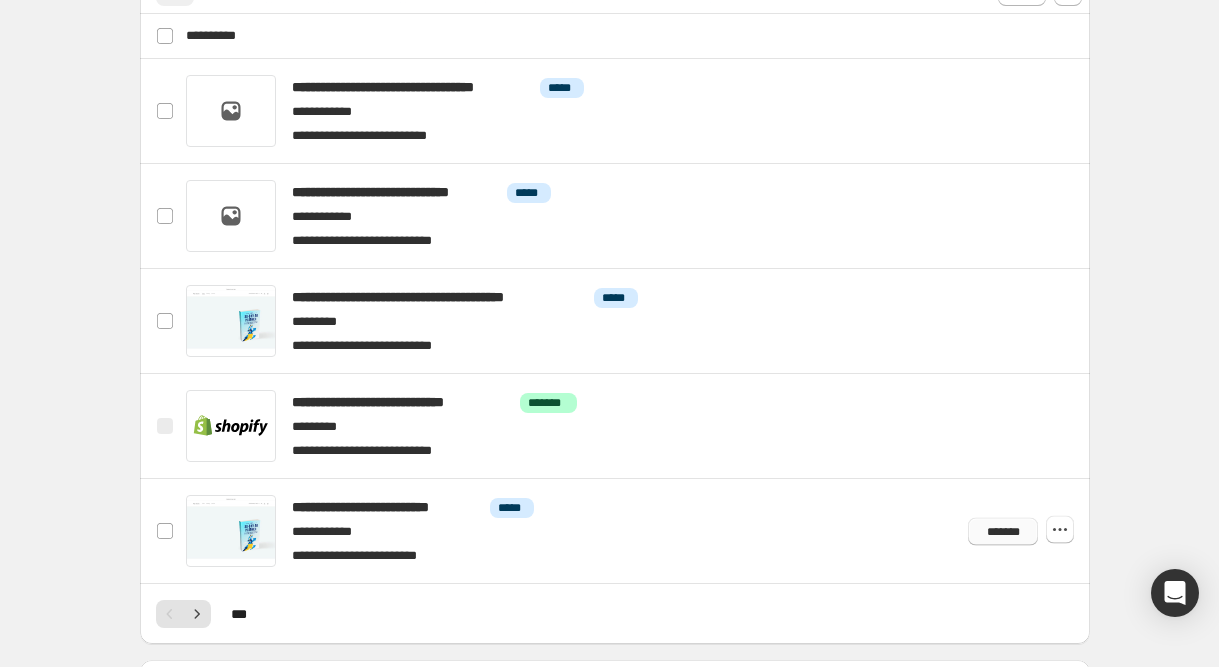 click on "*******" at bounding box center (1003, 531) 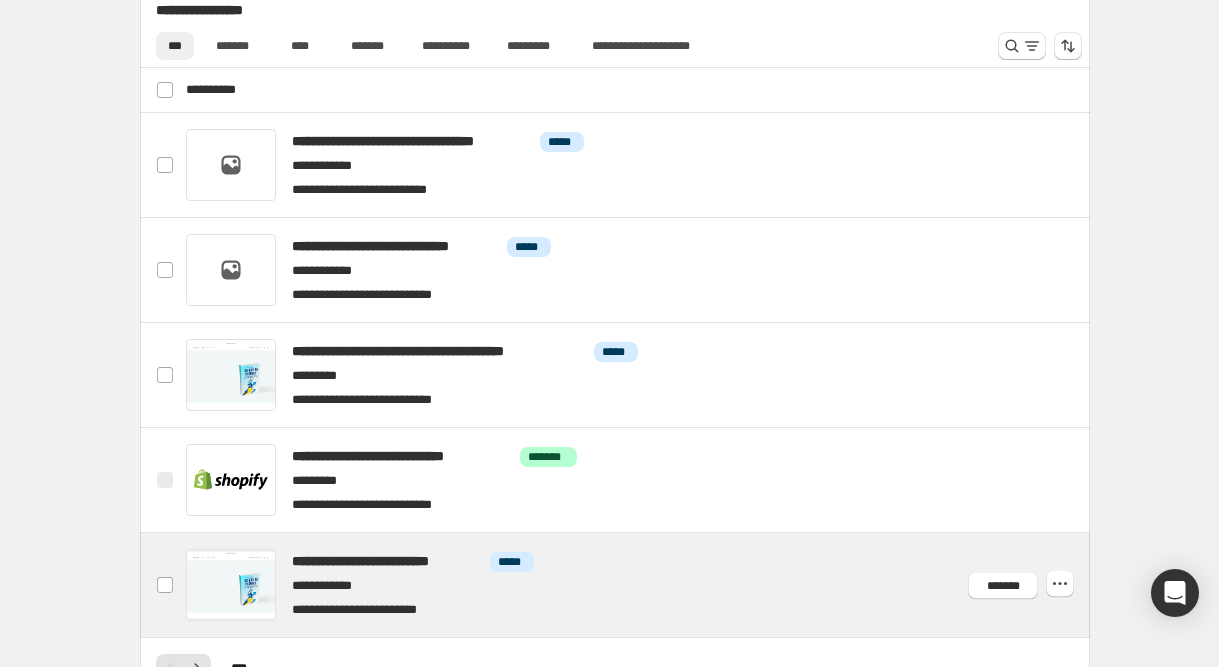scroll, scrollTop: 856, scrollLeft: 0, axis: vertical 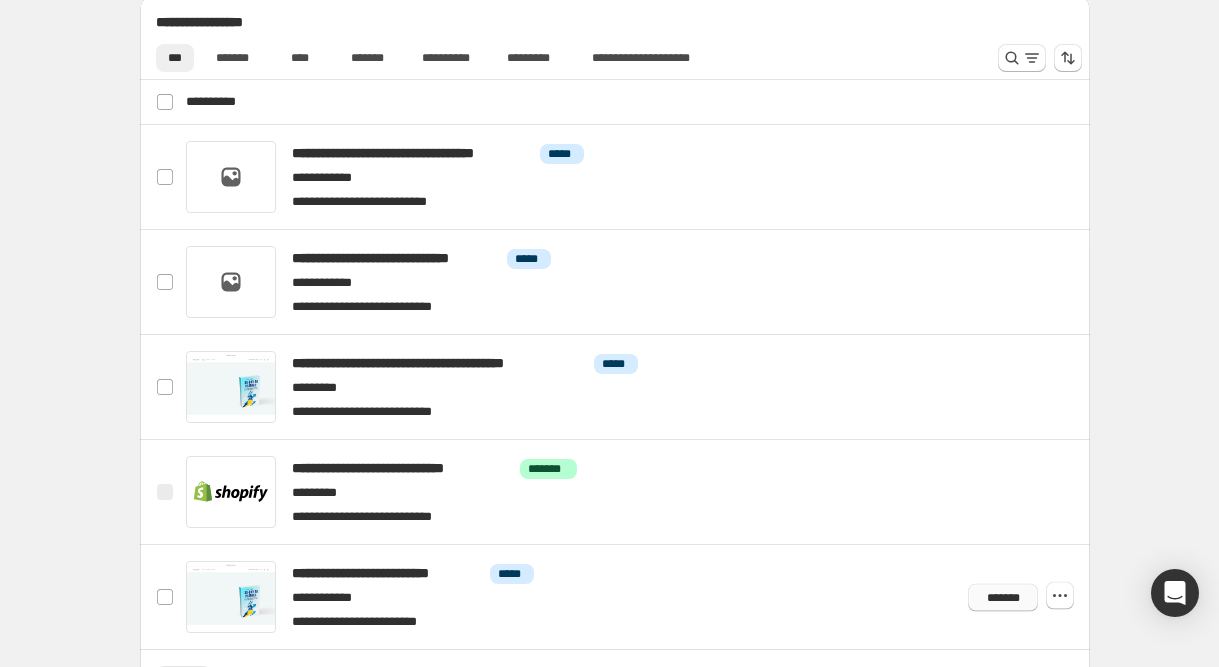 click on "*******" at bounding box center (1003, 597) 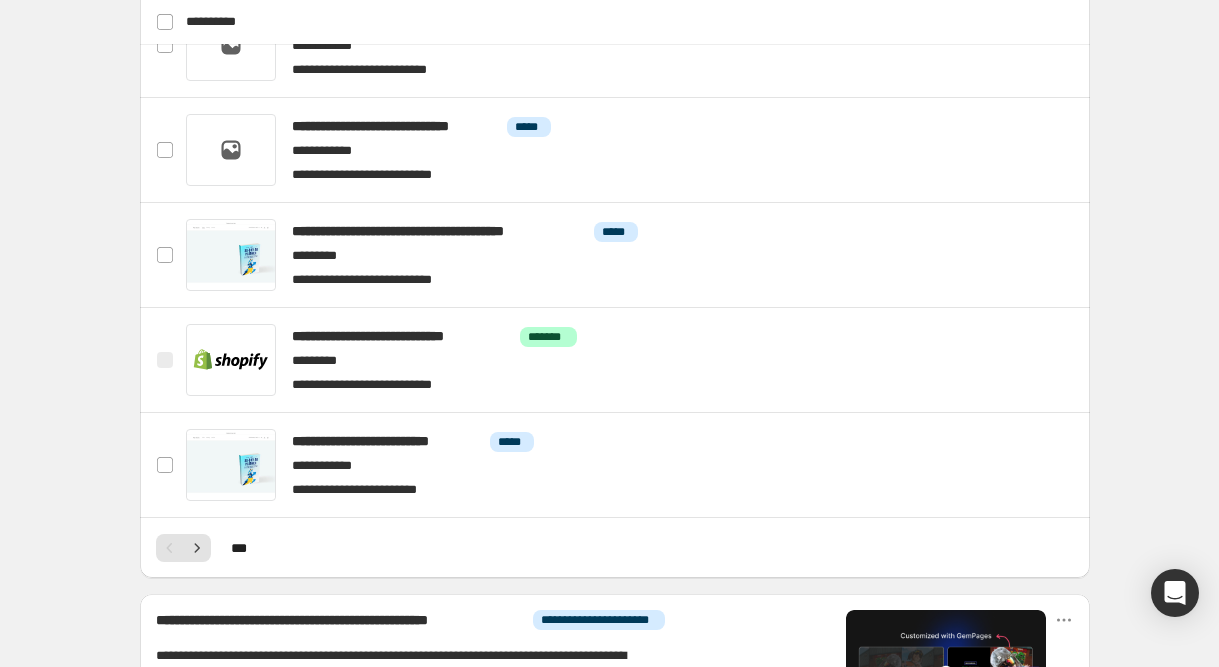 scroll, scrollTop: 1018, scrollLeft: 0, axis: vertical 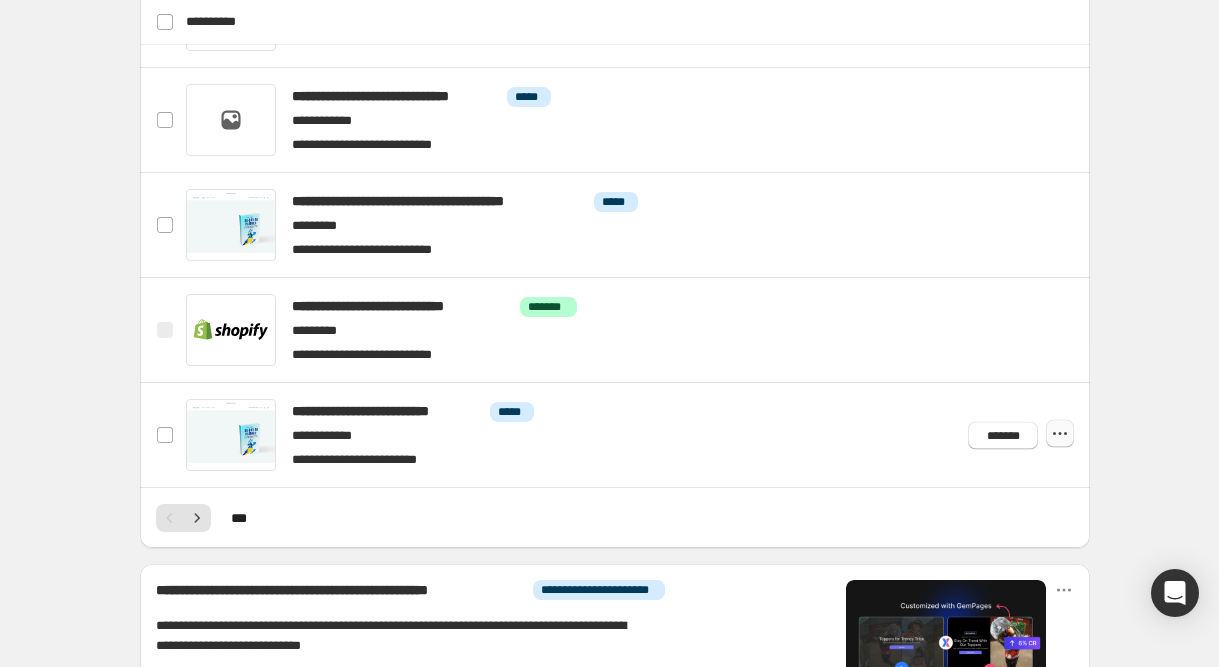 click 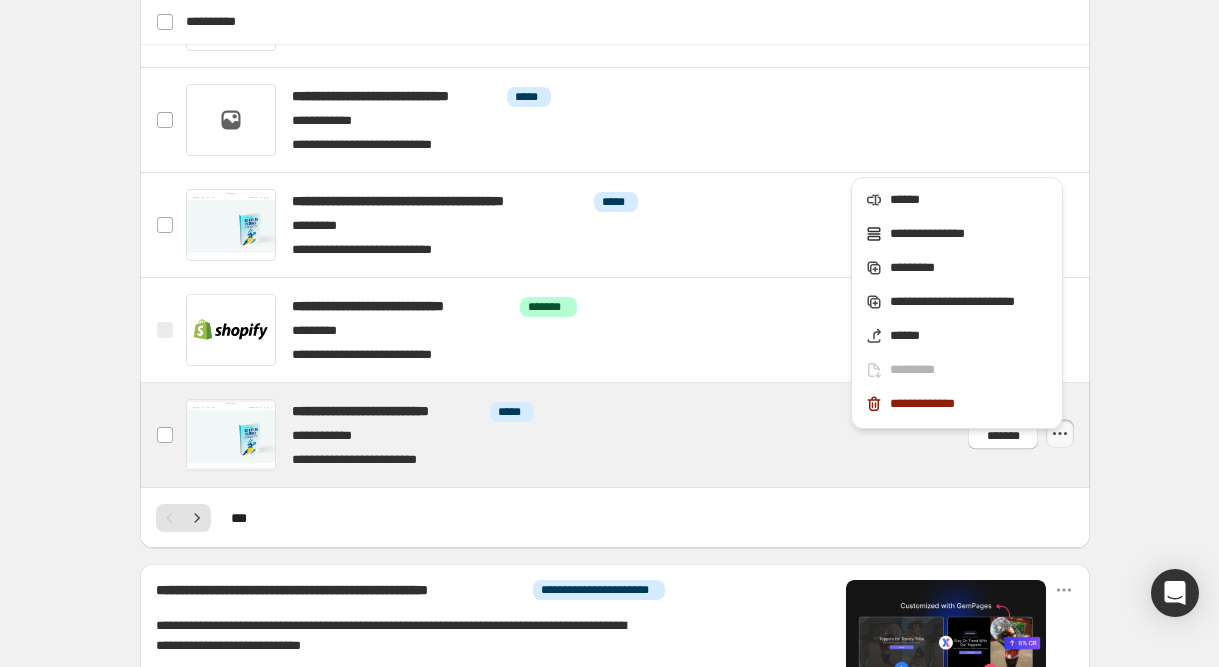 click at bounding box center (639, 435) 